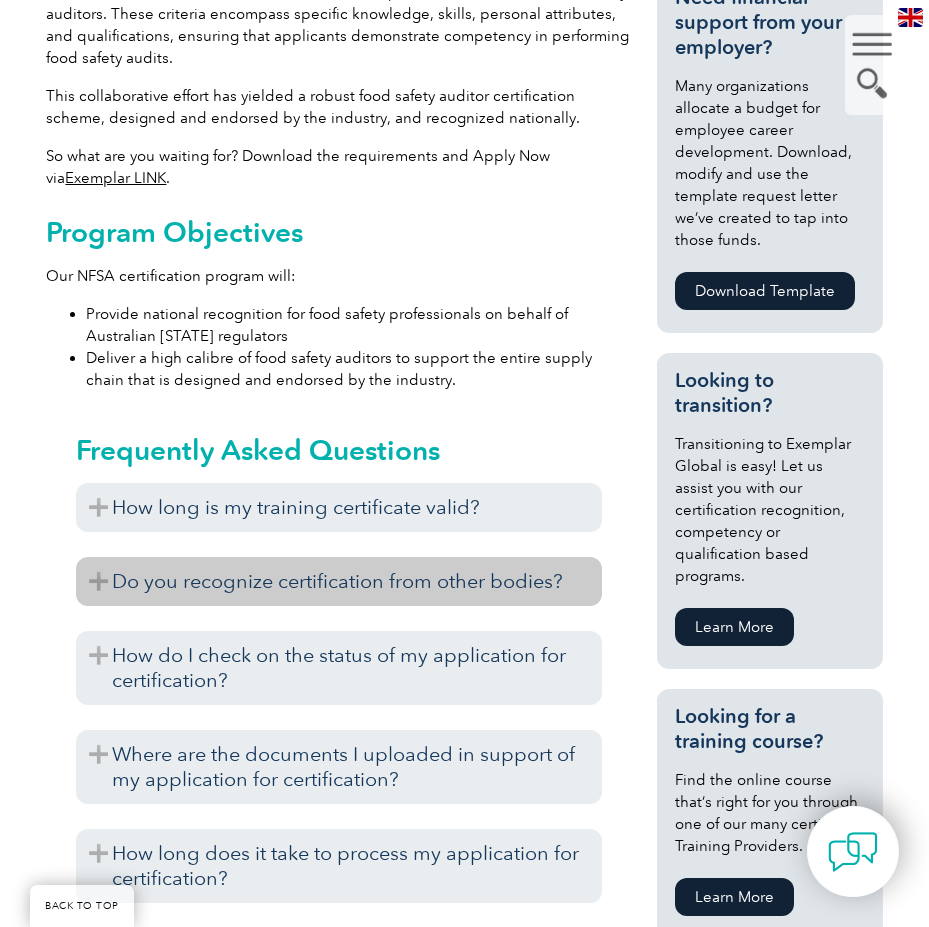 scroll, scrollTop: 1300, scrollLeft: 0, axis: vertical 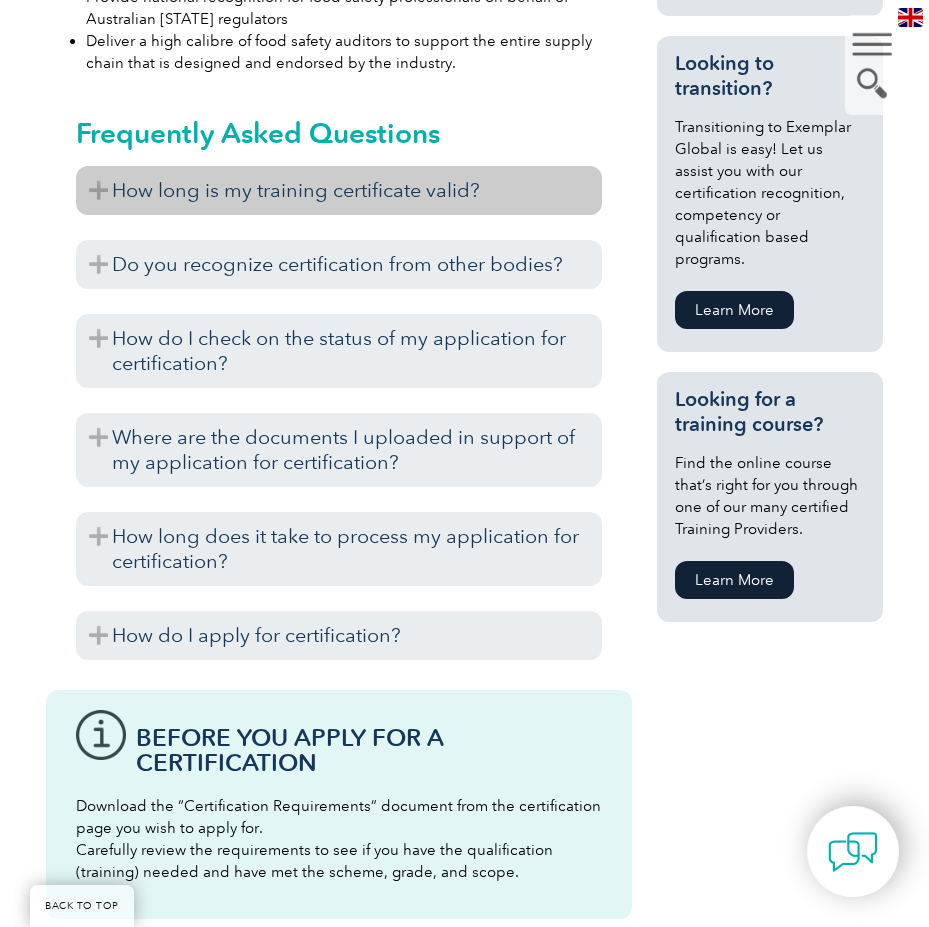 click on "How long is my training certificate valid?" at bounding box center (339, 190) 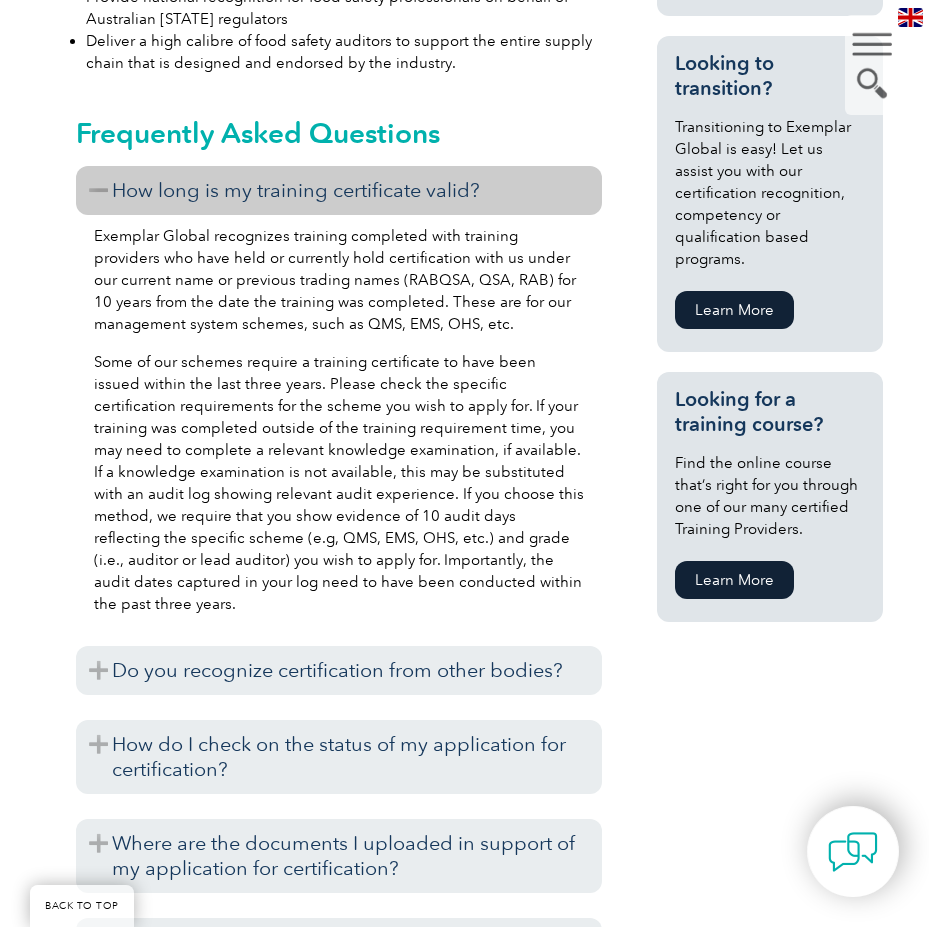 click on "How long is my training certificate valid?" at bounding box center [339, 190] 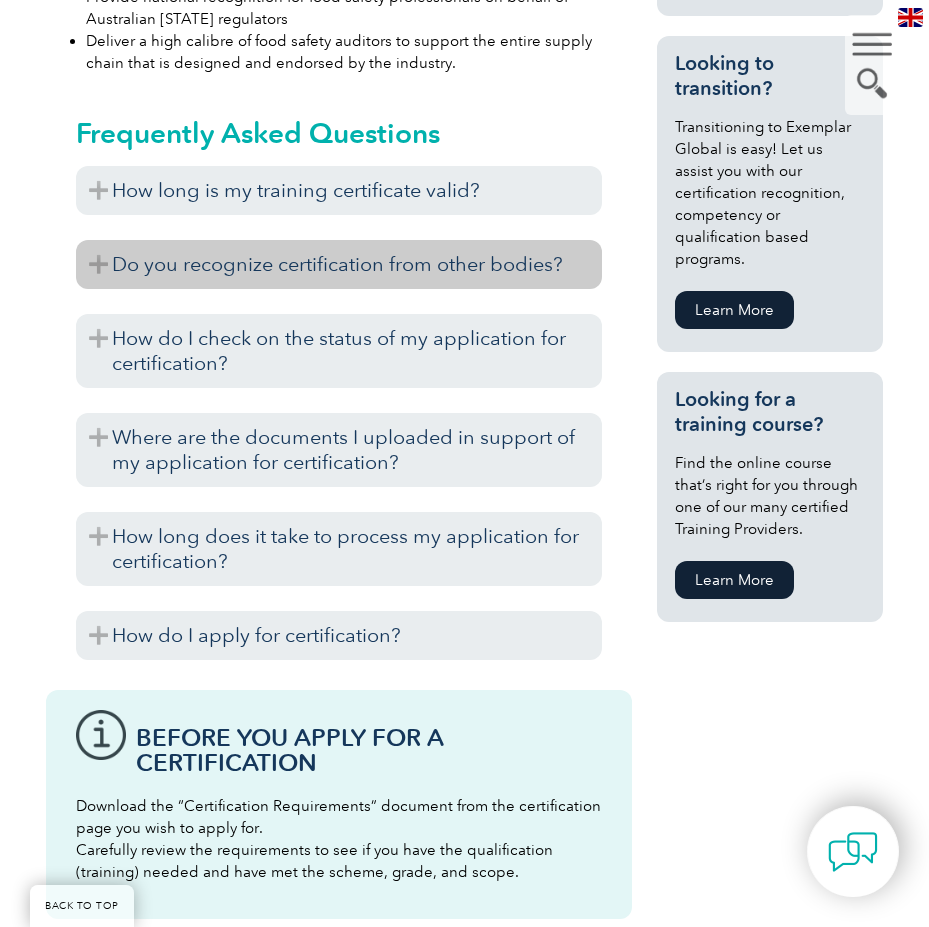 click on "Do you recognize certification from other bodies?" at bounding box center (339, 264) 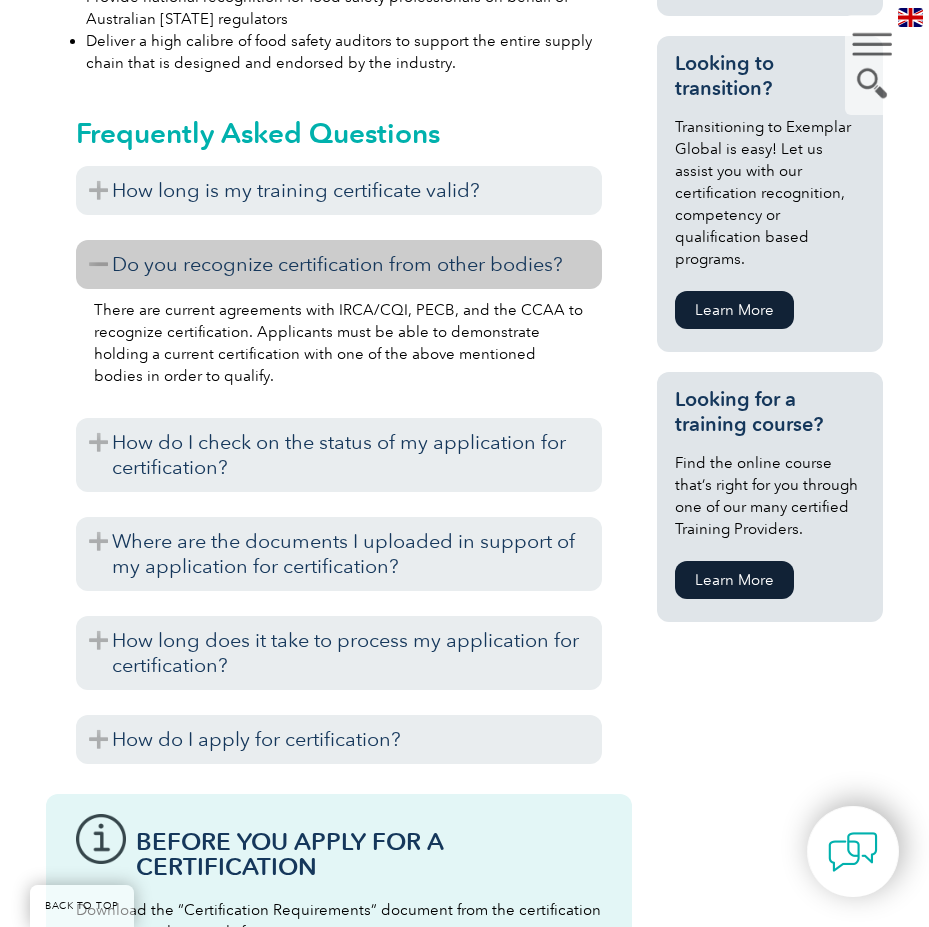 click on "Do you recognize certification from other bodies?" at bounding box center [339, 264] 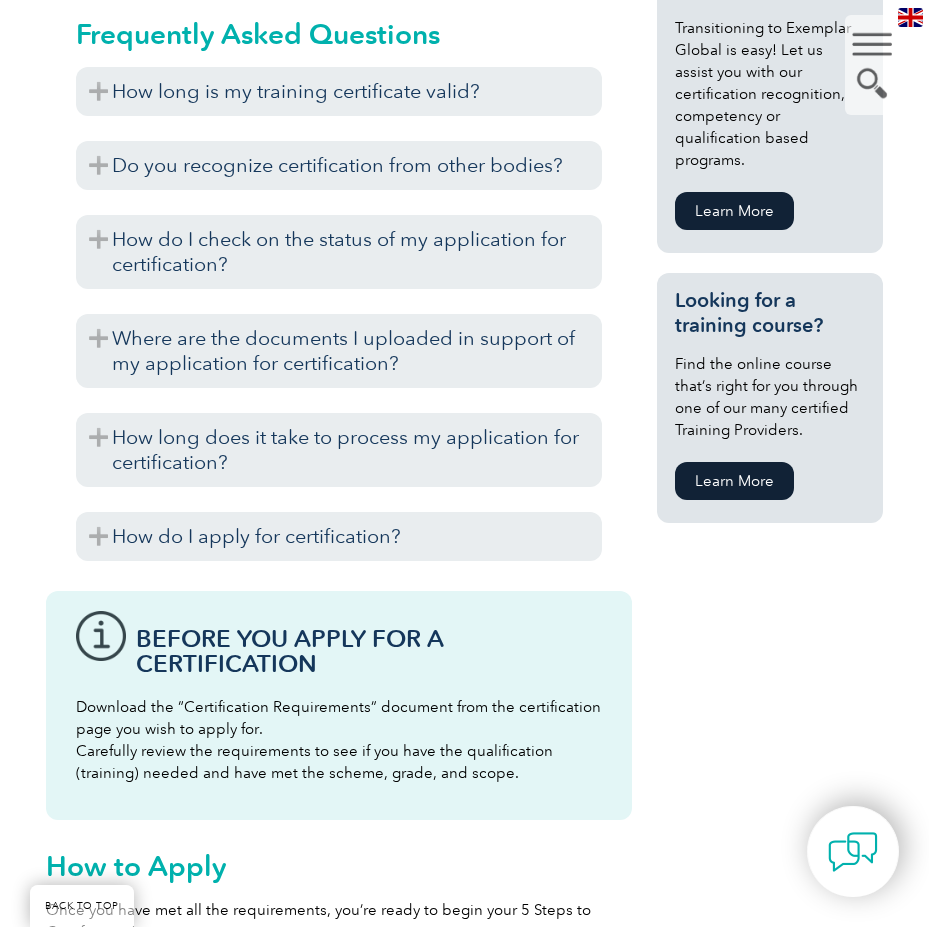 scroll, scrollTop: 1400, scrollLeft: 0, axis: vertical 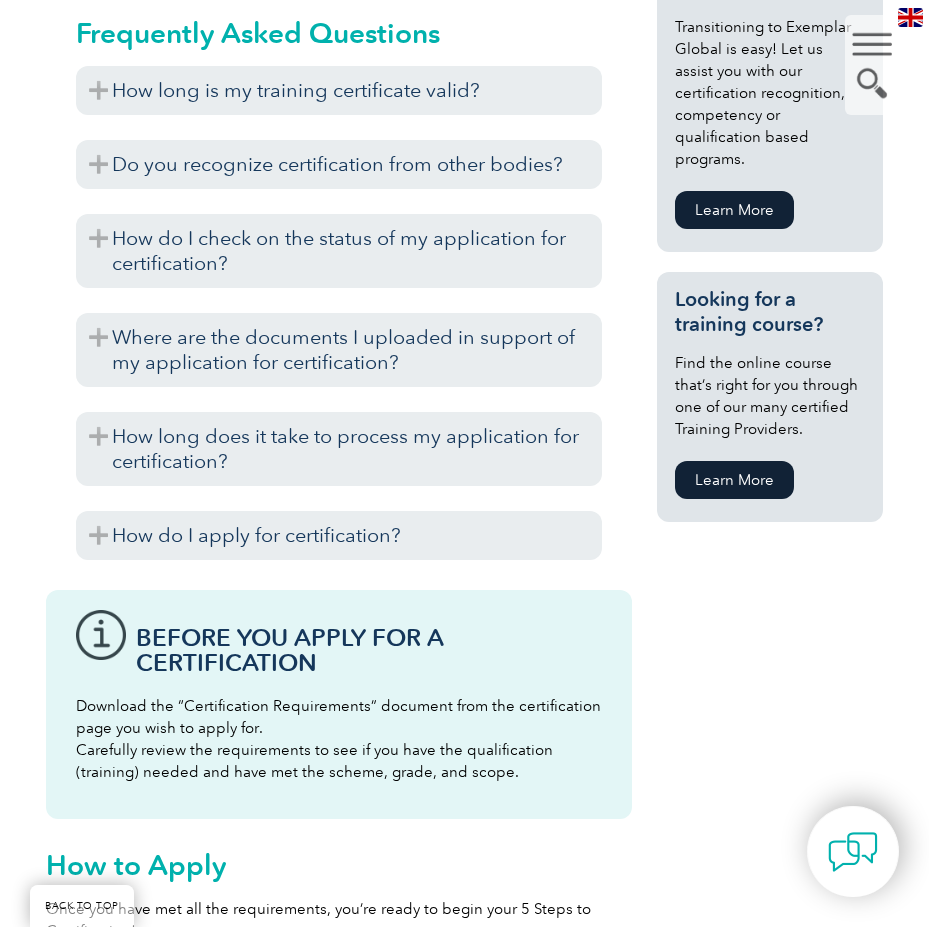 click on "Learn More" at bounding box center [734, 480] 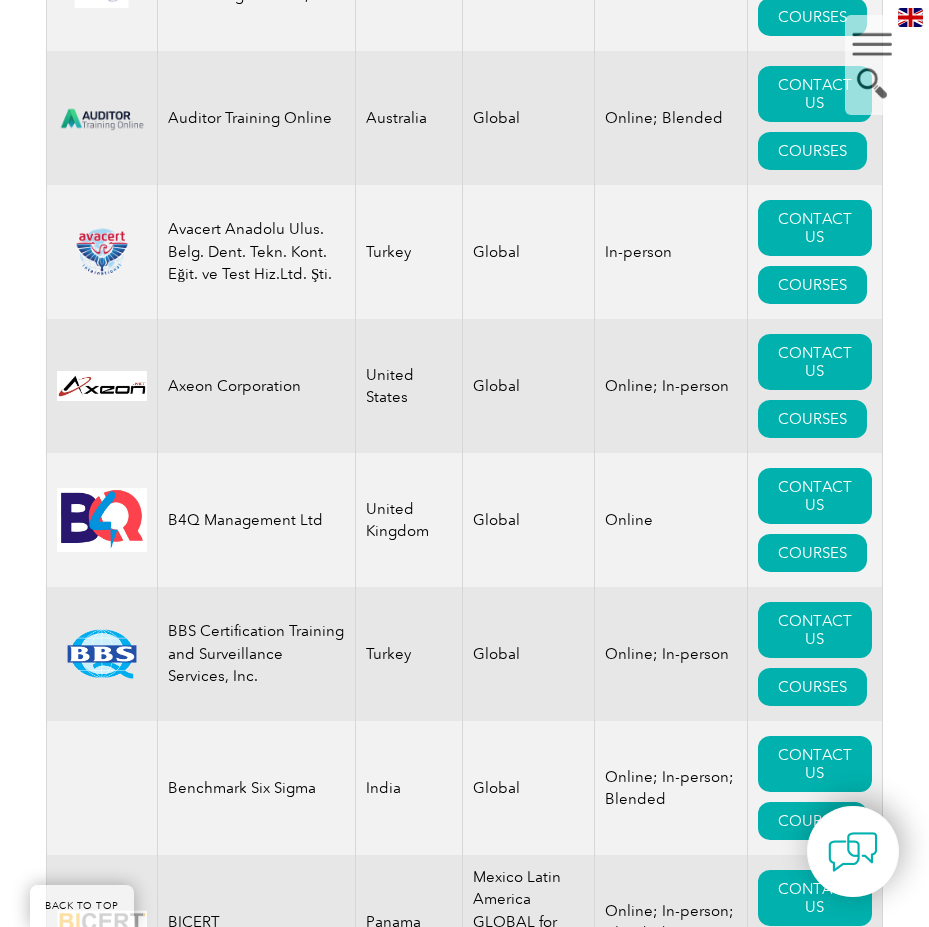 scroll, scrollTop: 3500, scrollLeft: 0, axis: vertical 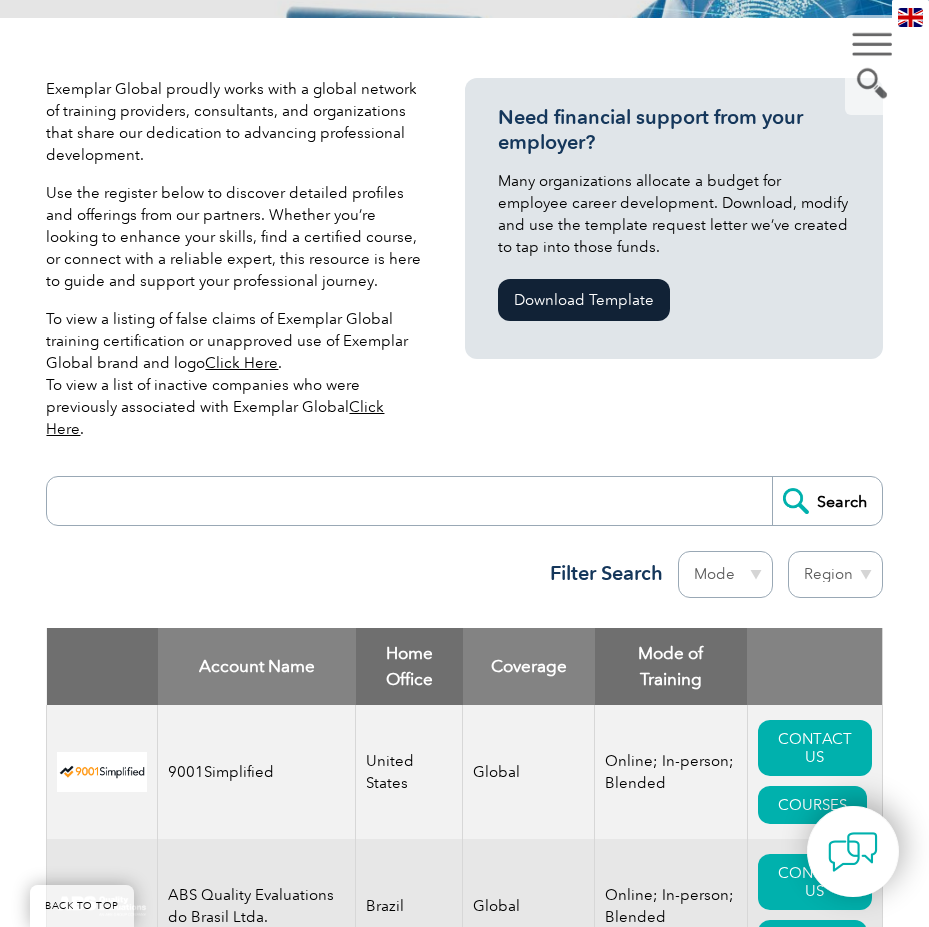 click at bounding box center [414, 501] 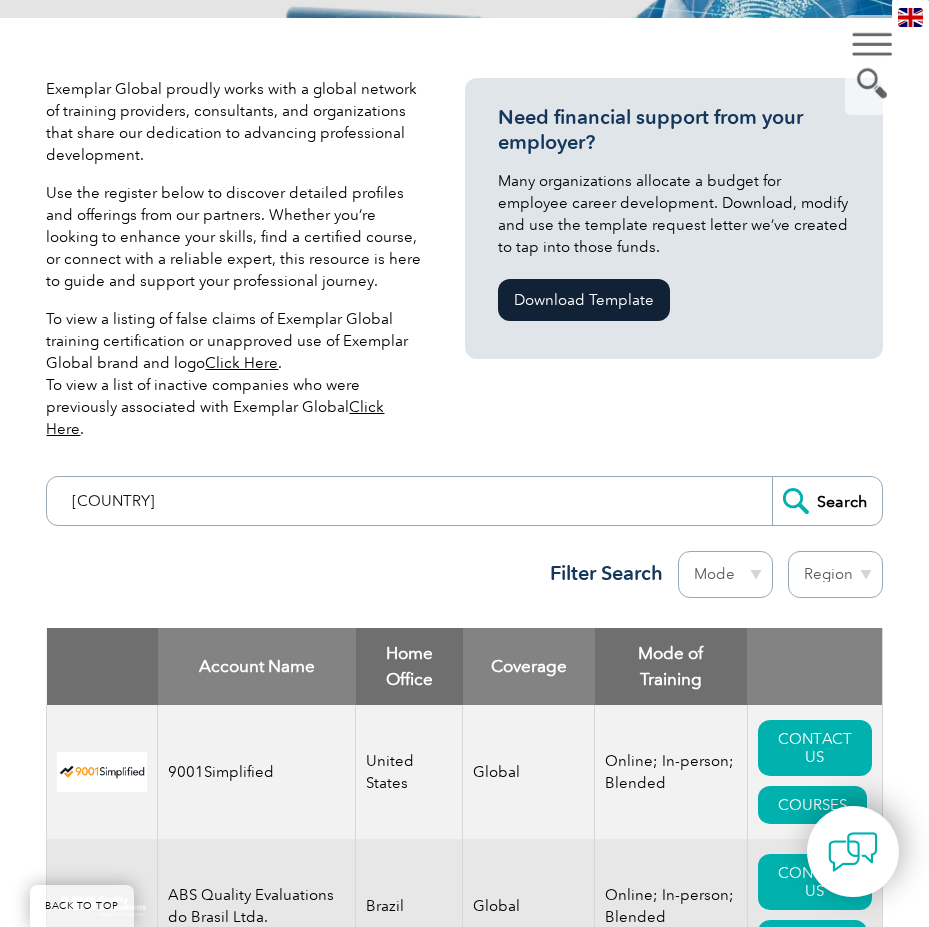 type on "australia" 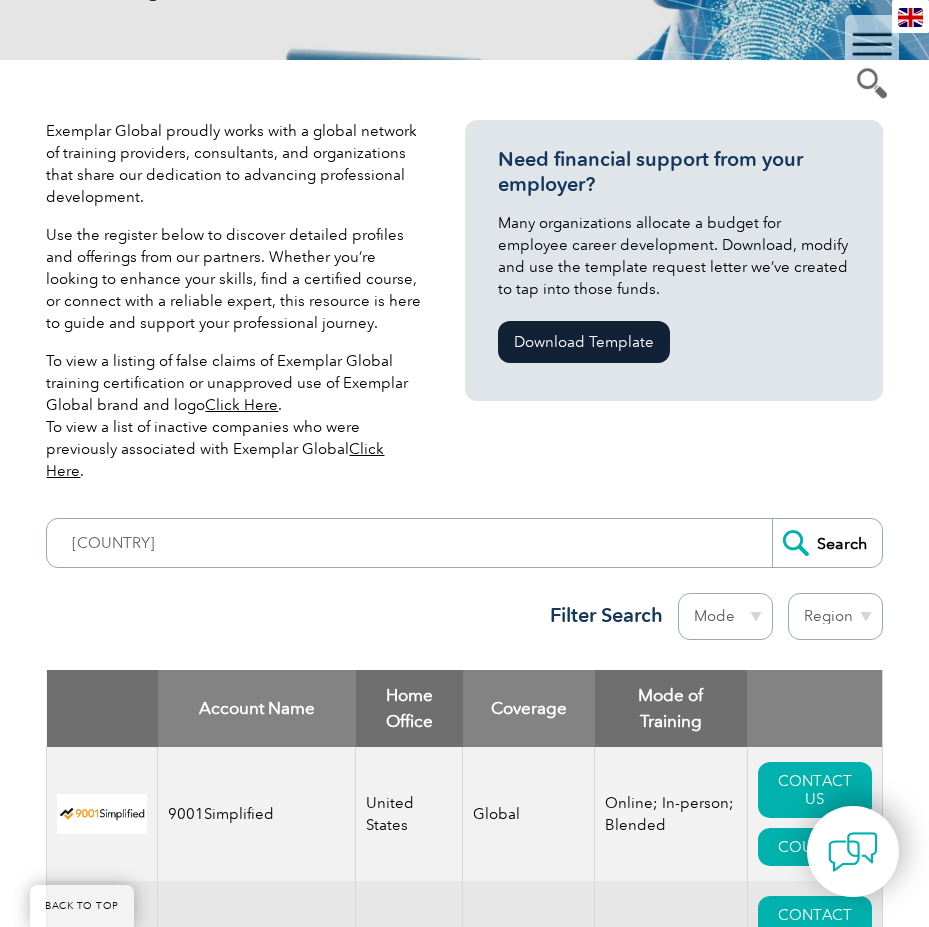 scroll, scrollTop: 0, scrollLeft: 0, axis: both 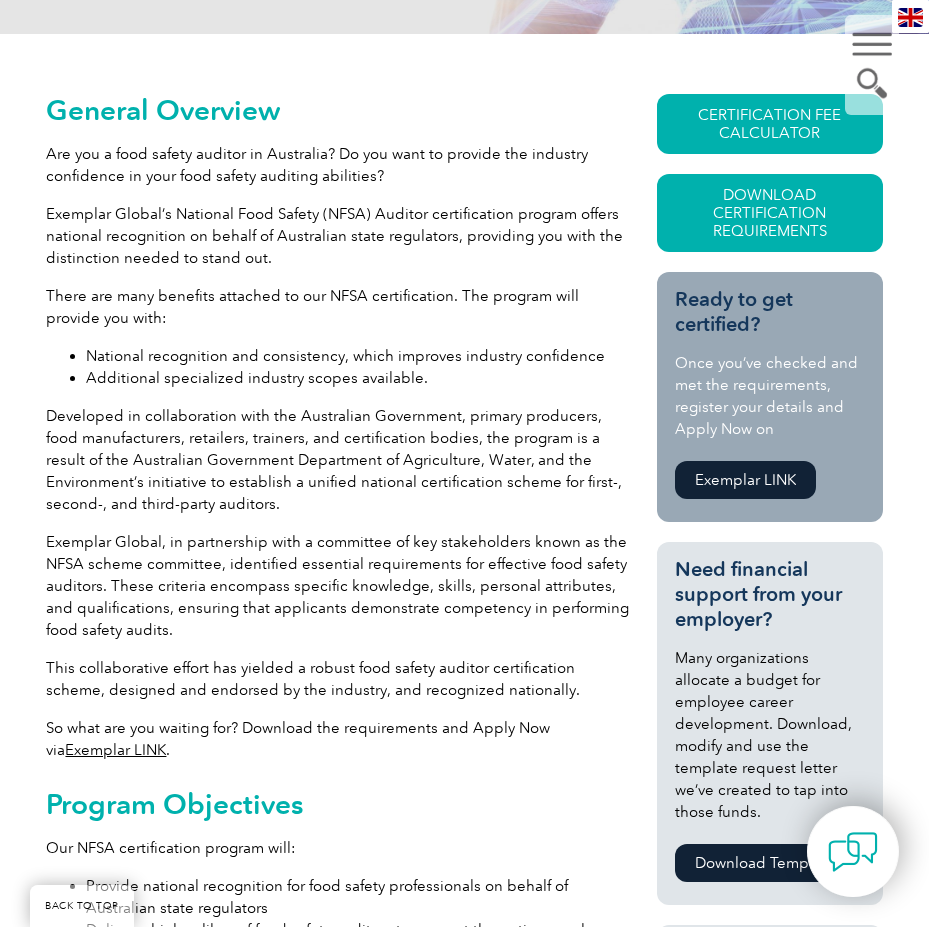 click on "National recognition and consistency, which improves industry confidence" at bounding box center [358, 356] 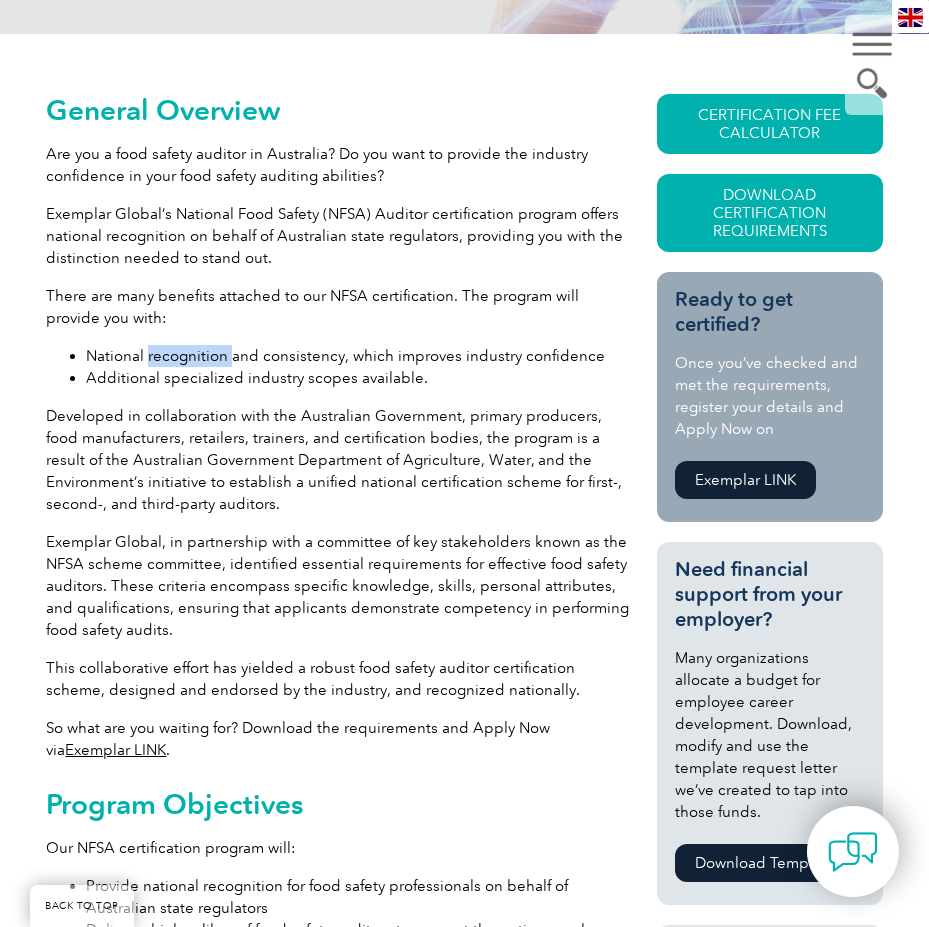 click on "National recognition and consistency, which improves industry confidence" at bounding box center (358, 356) 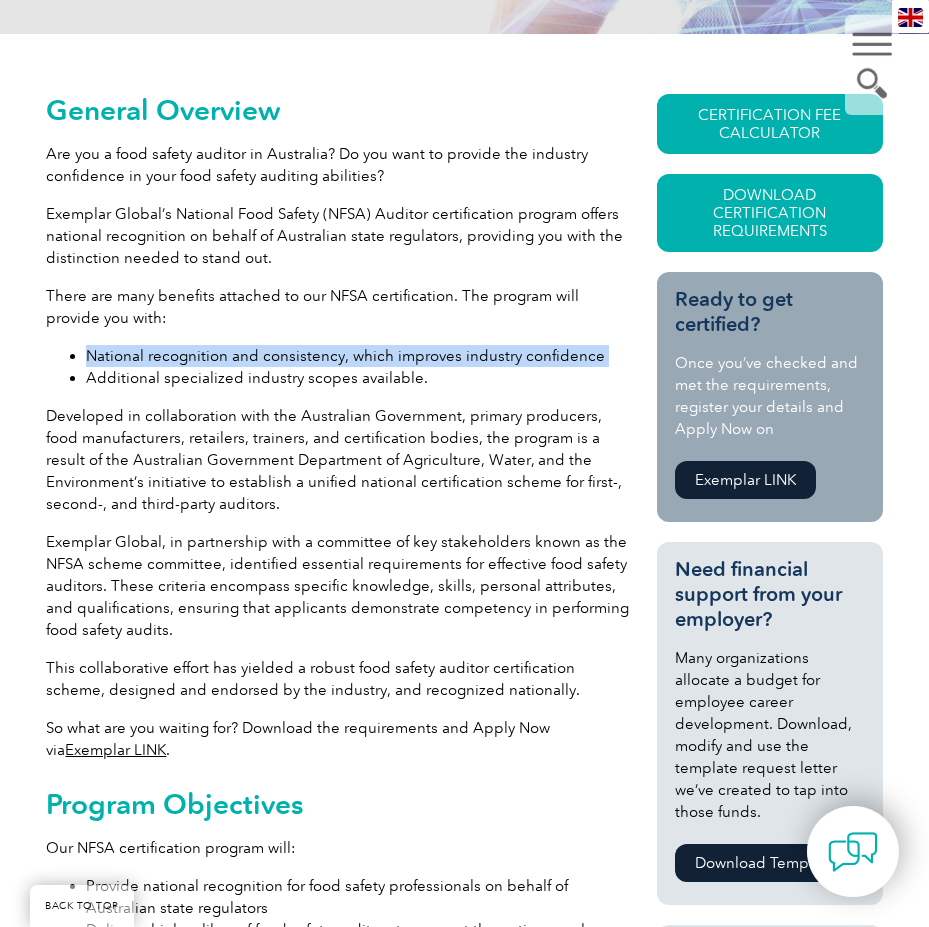 click on "National recognition and consistency, which improves industry confidence" at bounding box center [358, 356] 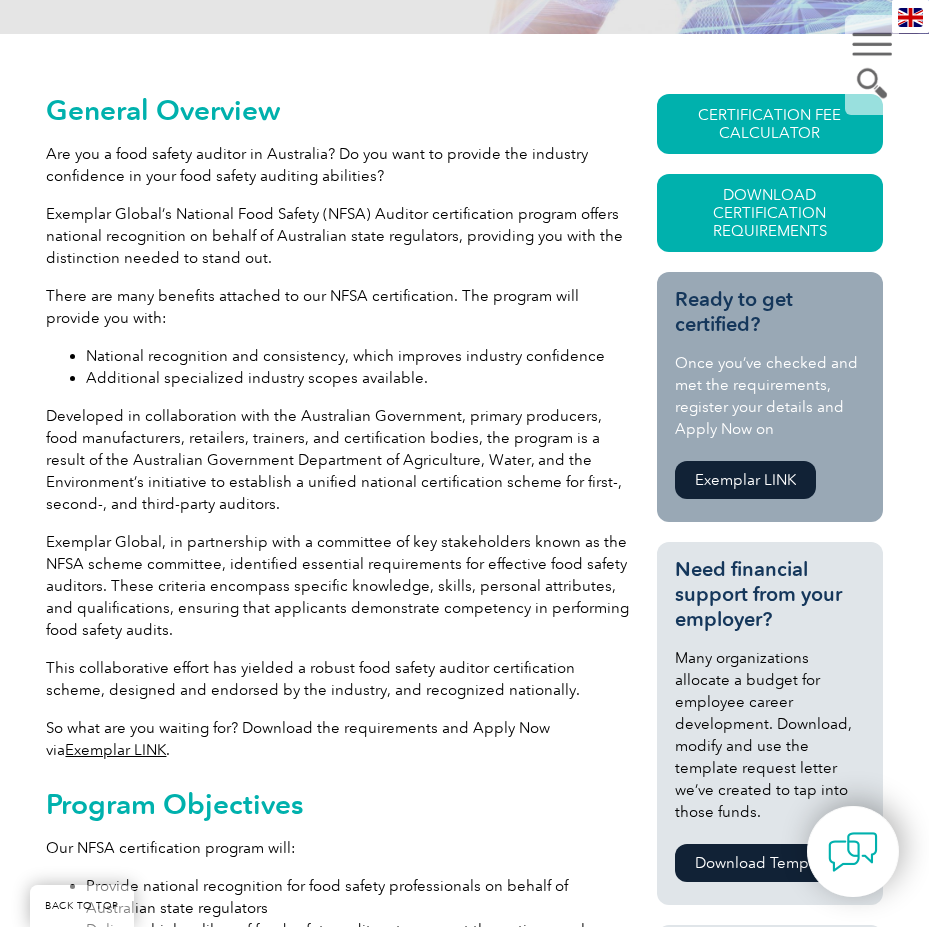 drag, startPoint x: 175, startPoint y: 364, endPoint x: 204, endPoint y: 386, distance: 36.40055 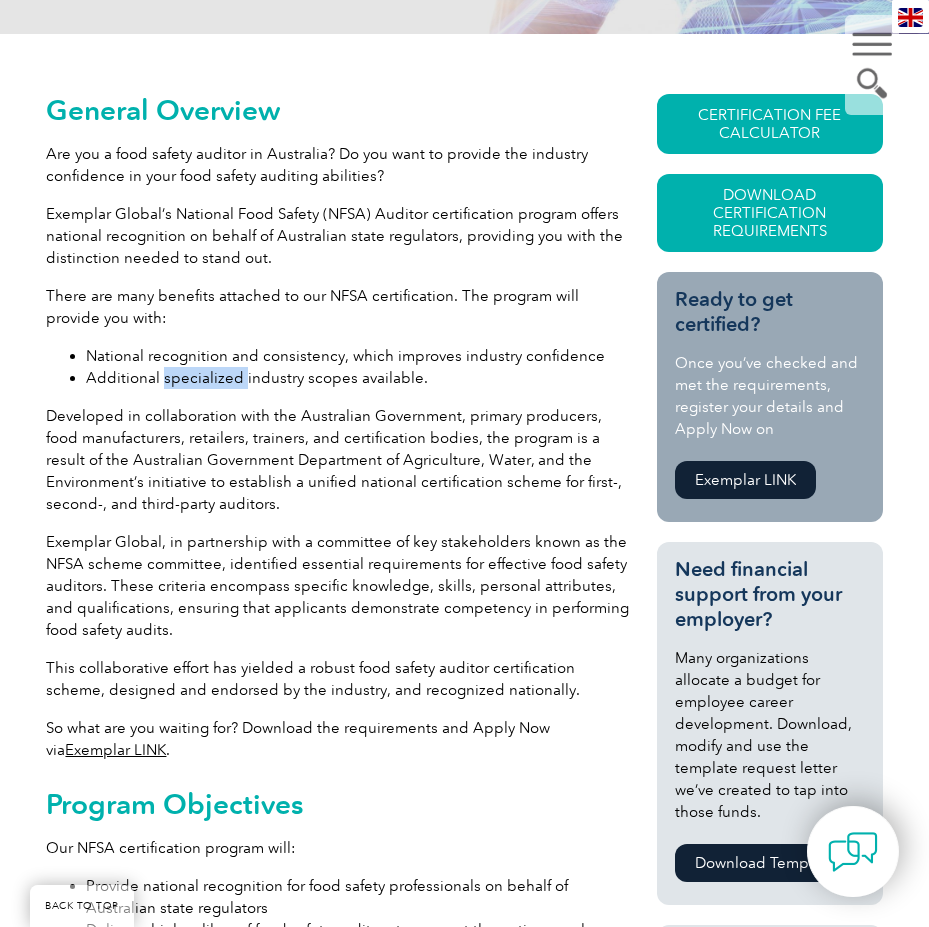click on "Additional specialized industry scopes available." at bounding box center (358, 378) 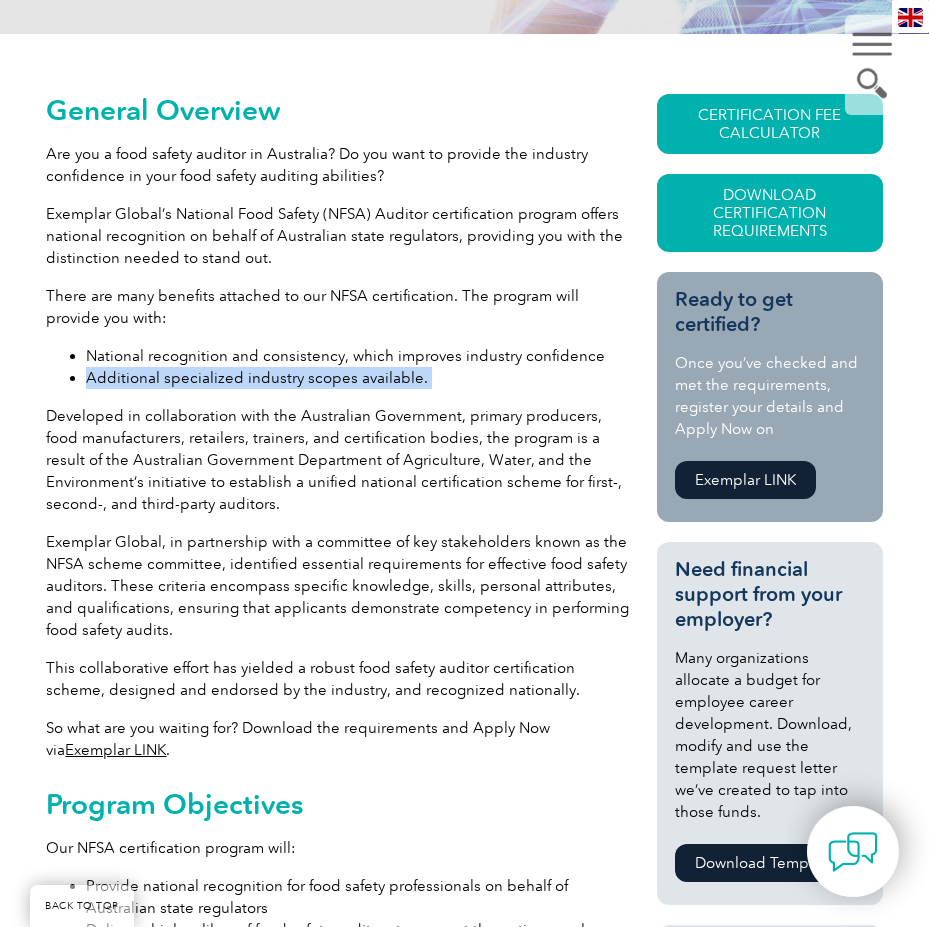 click on "Additional specialized industry scopes available." at bounding box center [358, 378] 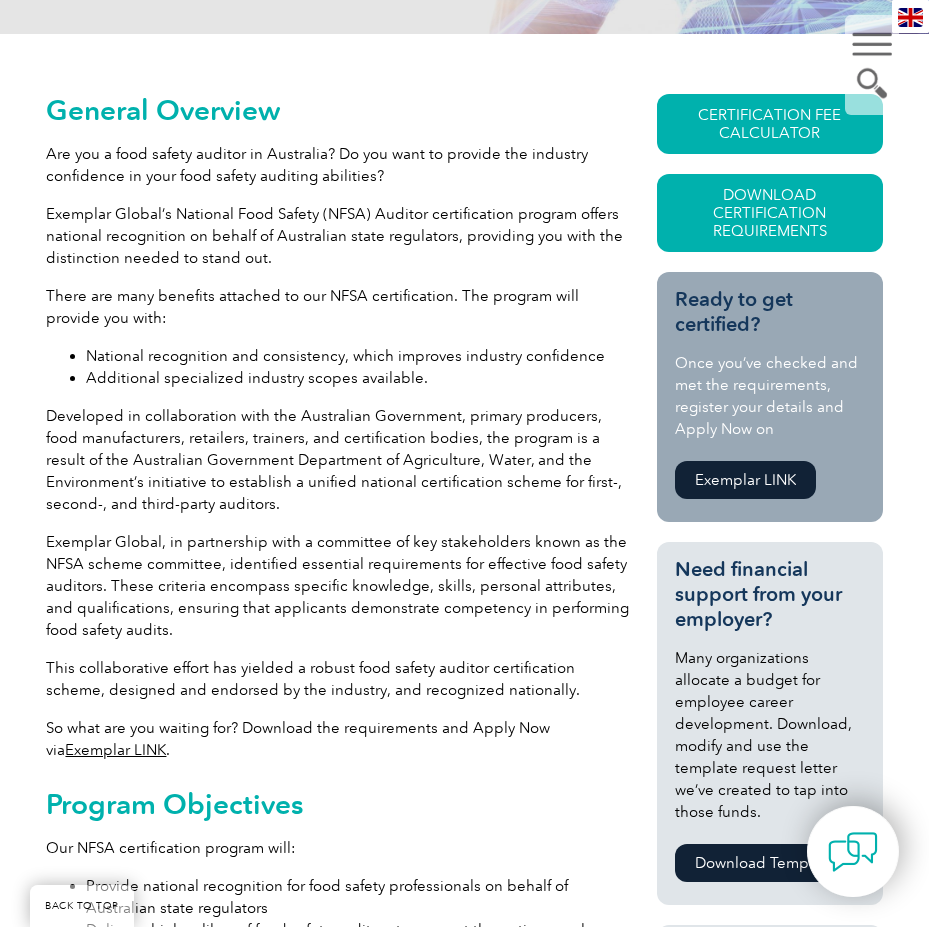 drag, startPoint x: 205, startPoint y: 386, endPoint x: 248, endPoint y: 440, distance: 69.02898 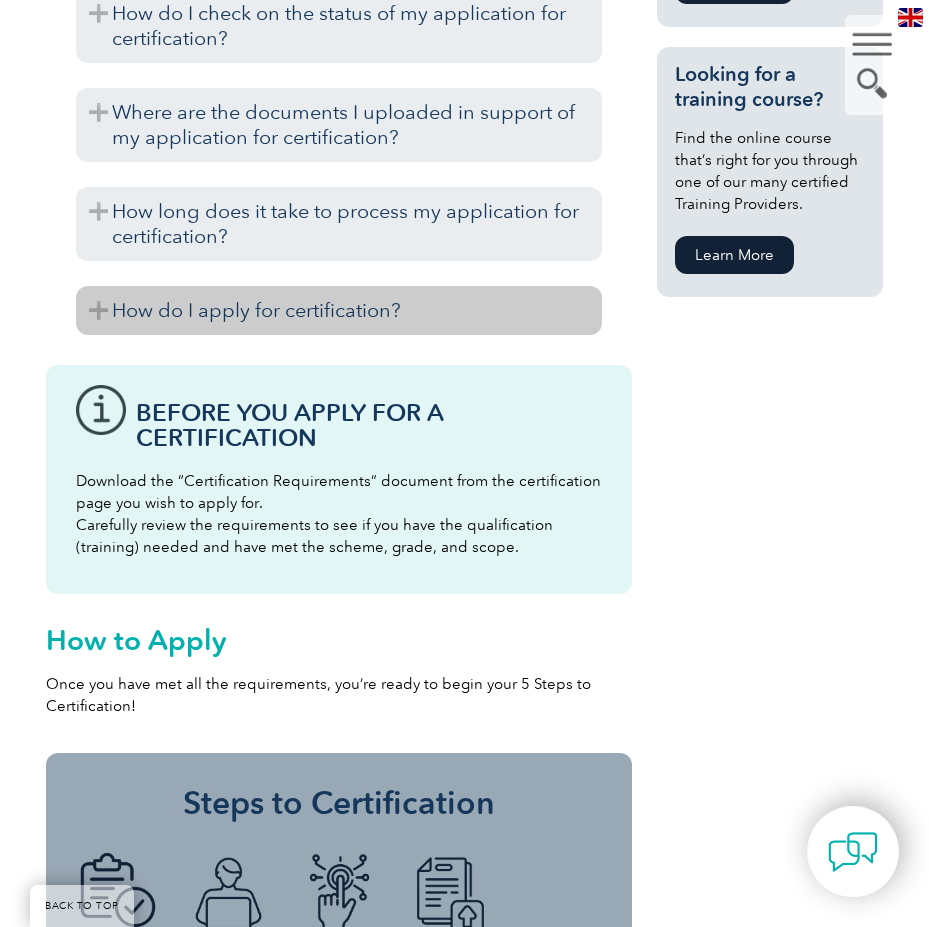 scroll, scrollTop: 1300, scrollLeft: 0, axis: vertical 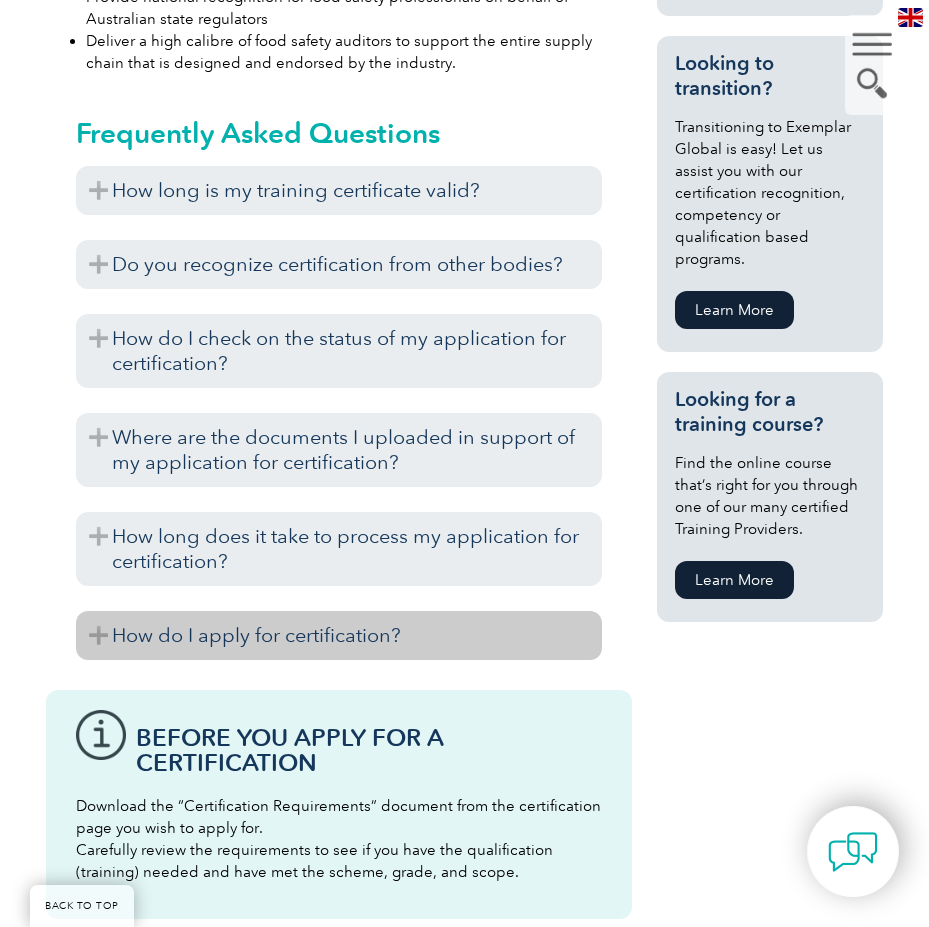 click on "How do I apply for certification?" at bounding box center [339, 635] 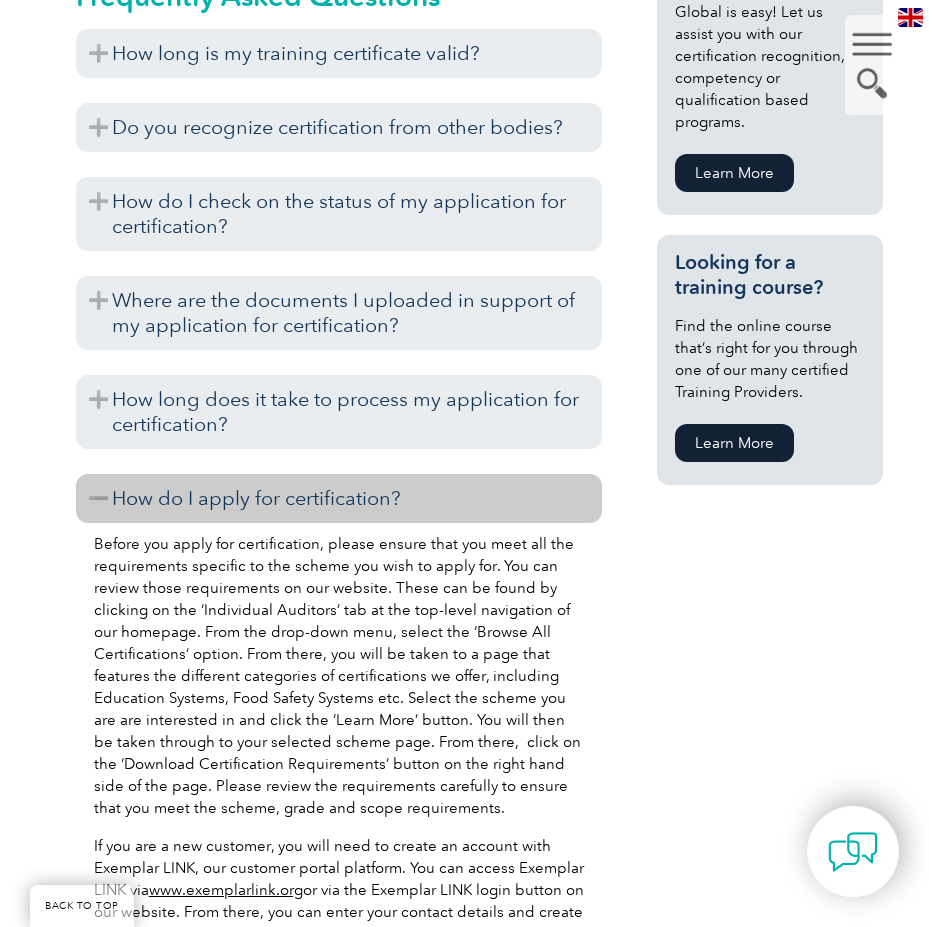 scroll, scrollTop: 1700, scrollLeft: 0, axis: vertical 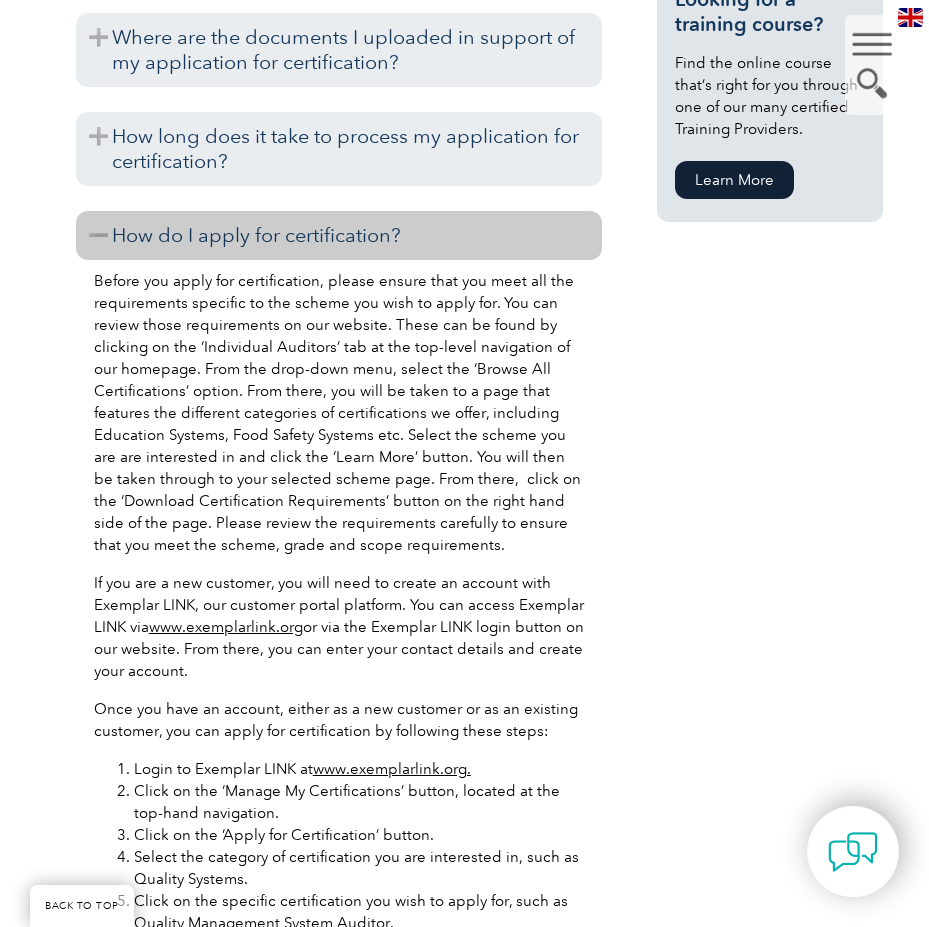 click on "Before you apply for certification, please ensure that you meet all the requirements specific to the scheme you wish to apply for. You can review those requirements on our website. These can be found by clicking on the ‘Individual Auditors’ tab at the top-level navigation of our homepage. From the drop-down menu, select the ‘Browse All Certifications’ option. From there, you will be taken to a page that features the different categories of certifications we offer, including Education Systems, Food Safety Systems etc. Select the scheme you are are interested in and click the ‘Learn More’ button. You will then be taken through to your selected scheme page. From there,  click on the ‘Download Certification Requirements’ button on the right hand side of the page. Please review the requirements carefully to ensure that you meet the scheme, grade and scope requirements.   www.exemplarlink.org       Login to Exemplar LINK at  www.exemplarlink.org." at bounding box center (339, 943) 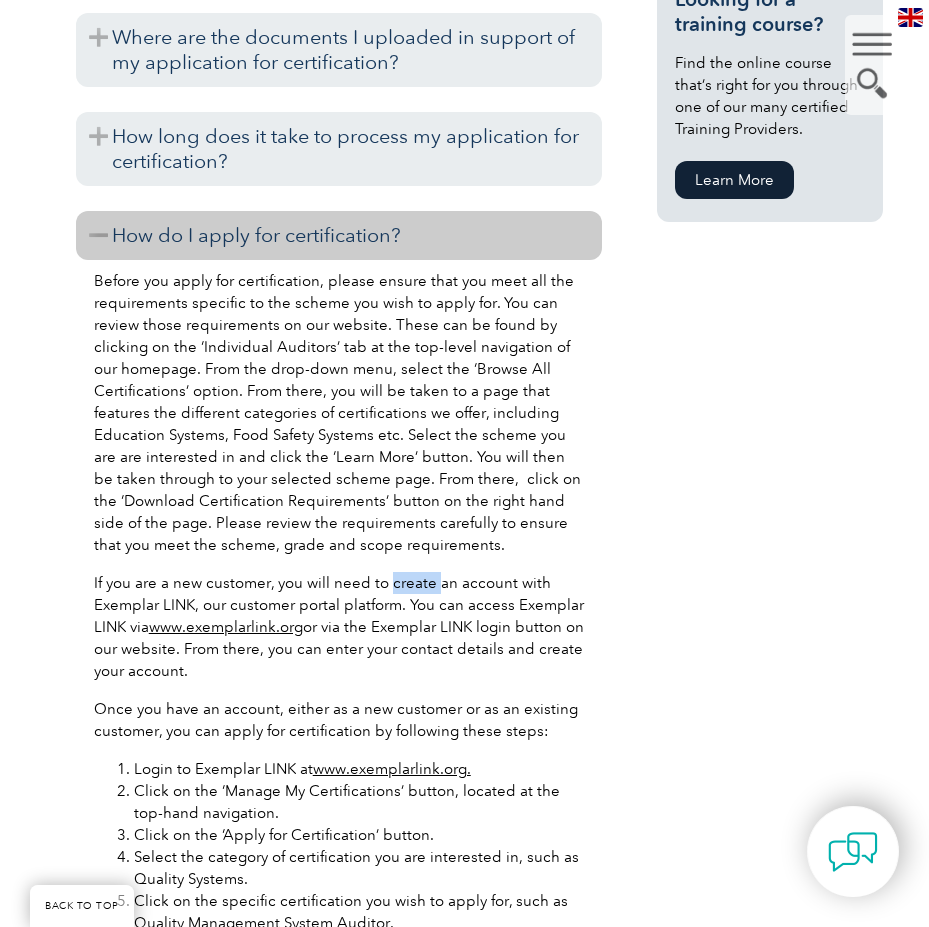 click on "Before you apply for certification, please ensure that you meet all the requirements specific to the scheme you wish to apply for. You can review those requirements on our website. These can be found by clicking on the ‘Individual Auditors’ tab at the top-level navigation of our homepage. From the drop-down menu, select the ‘Browse All Certifications’ option. From there, you will be taken to a page that features the different categories of certifications we offer, including Education Systems, Food Safety Systems etc. Select the scheme you are are interested in and click the ‘Learn More’ button. You will then be taken through to your selected scheme page. From there,  click on the ‘Download Certification Requirements’ button on the right hand side of the page. Please review the requirements carefully to ensure that you meet the scheme, grade and scope requirements.   www.exemplarlink.org       Login to Exemplar LINK at  www.exemplarlink.org." at bounding box center (339, 943) 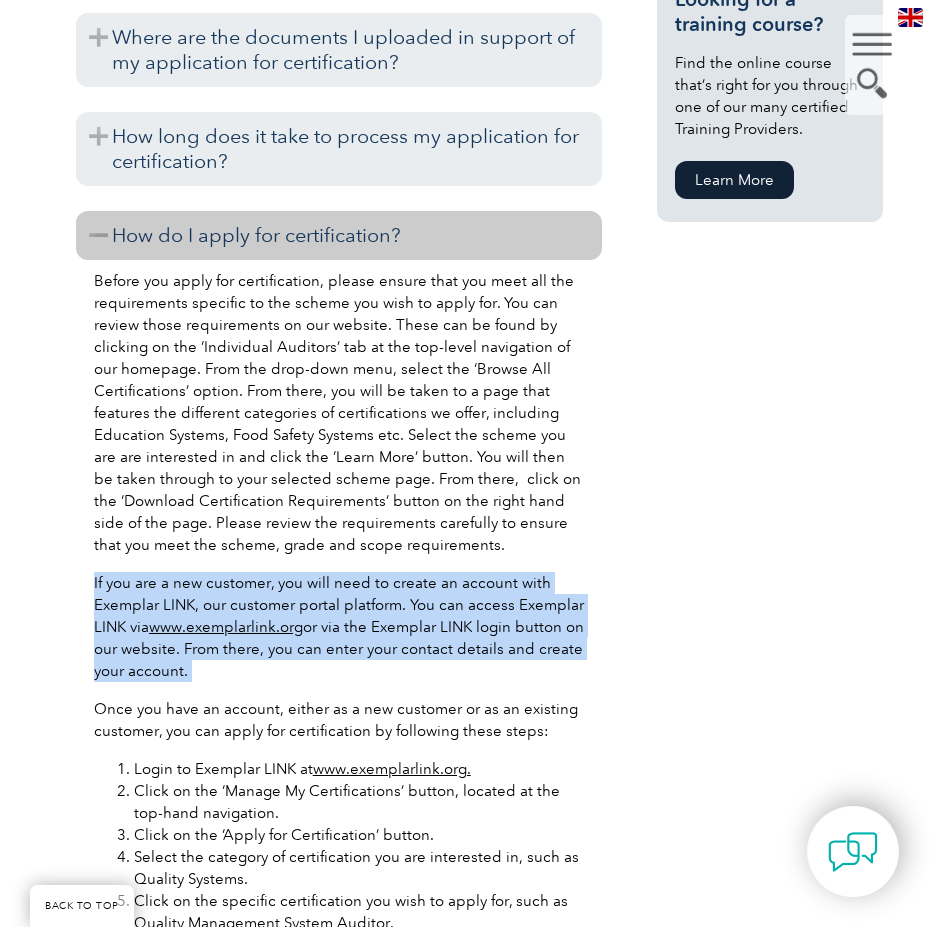 click on "Before you apply for certification, please ensure that you meet all the requirements specific to the scheme you wish to apply for. You can review those requirements on our website. These can be found by clicking on the ‘Individual Auditors’ tab at the top-level navigation of our homepage. From the drop-down menu, select the ‘Browse All Certifications’ option. From there, you will be taken to a page that features the different categories of certifications we offer, including Education Systems, Food Safety Systems etc. Select the scheme you are are interested in and click the ‘Learn More’ button. You will then be taken through to your selected scheme page. From there,  click on the ‘Download Certification Requirements’ button on the right hand side of the page. Please review the requirements carefully to ensure that you meet the scheme, grade and scope requirements.   www.exemplarlink.org       Login to Exemplar LINK at  www.exemplarlink.org." at bounding box center [339, 943] 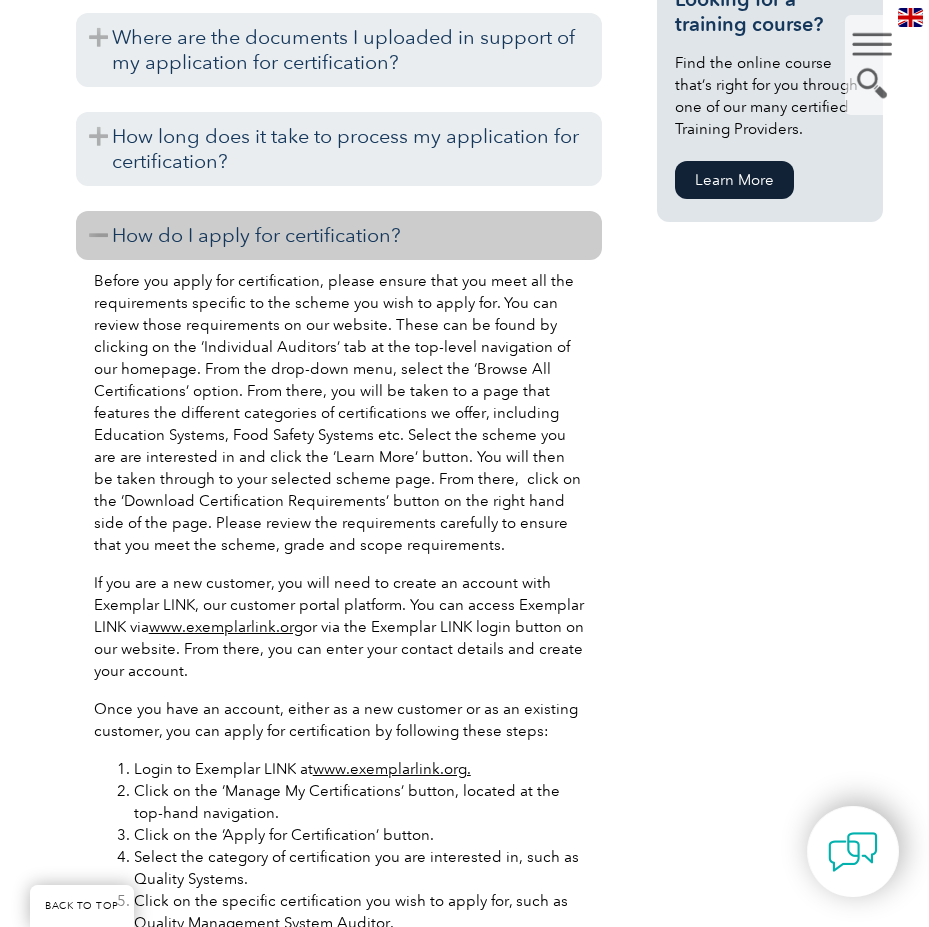 drag, startPoint x: 404, startPoint y: 561, endPoint x: 382, endPoint y: 520, distance: 46.52956 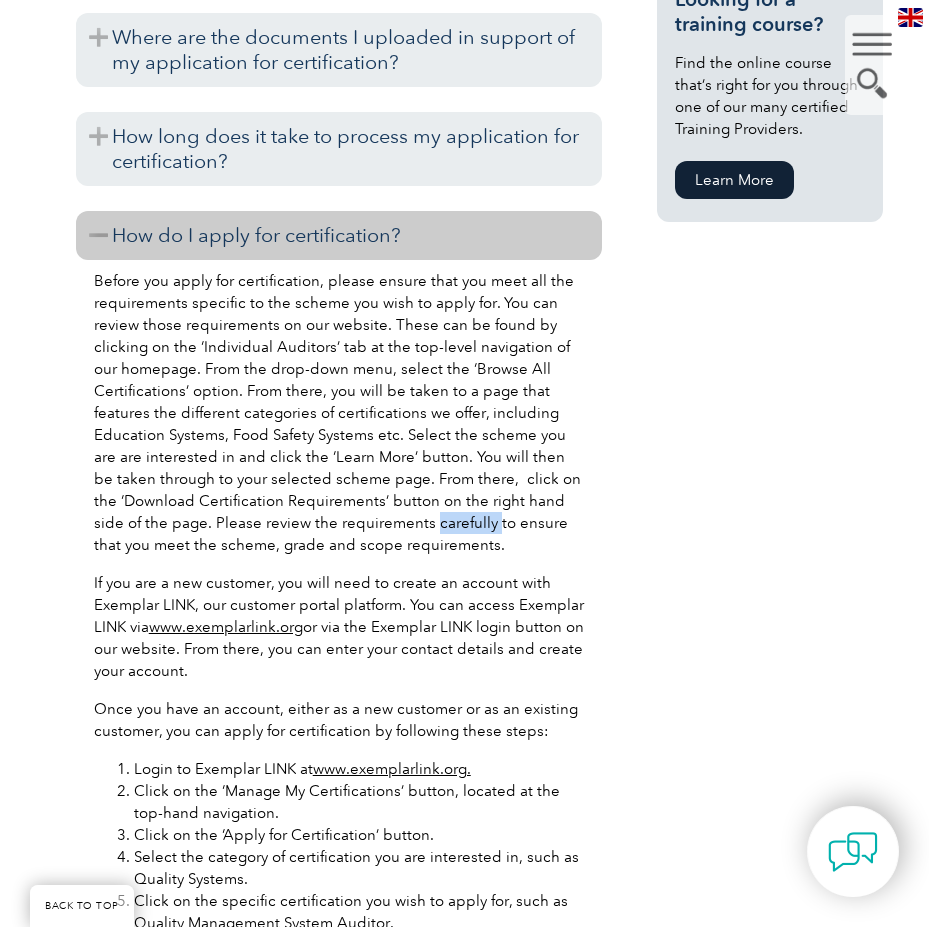 click on "Before you apply for certification, please ensure that you meet all the requirements specific to the scheme you wish to apply for. You can review those requirements on our website. These can be found by clicking on the ‘Individual Auditors’ tab at the top-level navigation of our homepage. From the drop-down menu, select the ‘Browse All Certifications’ option. From there, you will be taken to a page that features the different categories of certifications we offer, including Education Systems, Food Safety Systems etc. Select the scheme you are are interested in and click the ‘Learn More’ button. You will then be taken through to your selected scheme page. From there,  click on the ‘Download Certification Requirements’ button on the right hand side of the page. Please review the requirements carefully to ensure that you meet the scheme, grade and scope requirements." at bounding box center (339, 413) 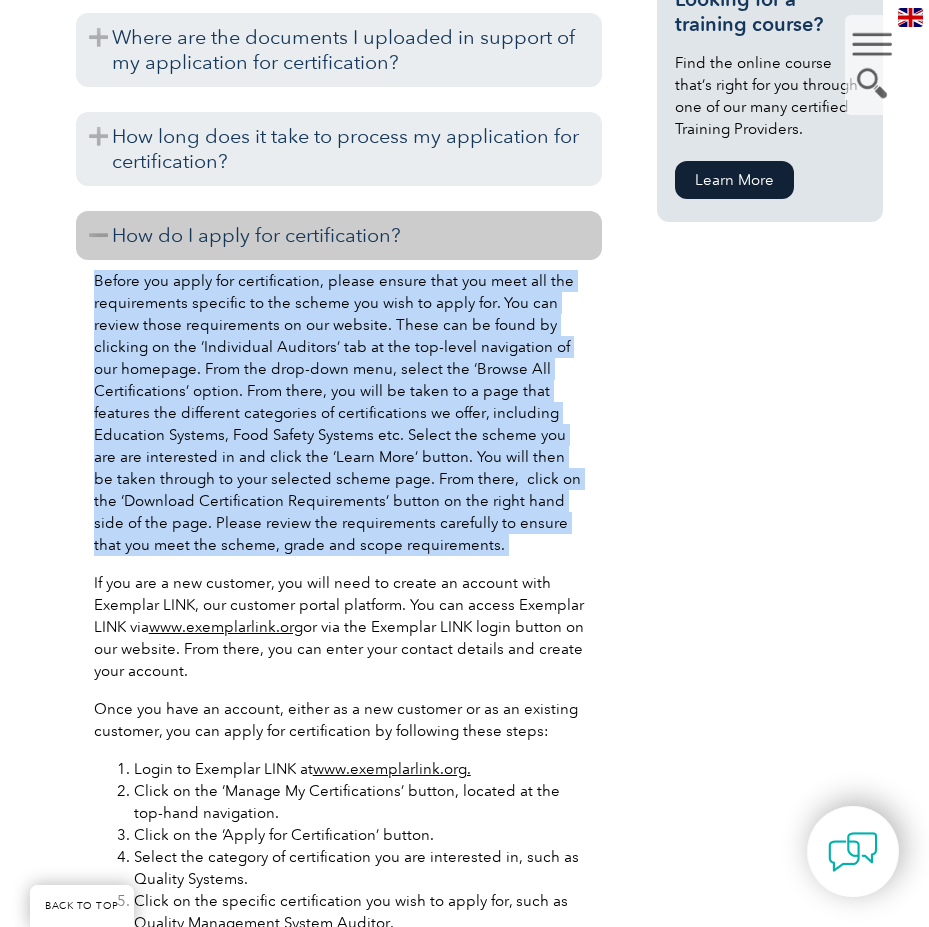 click on "Before you apply for certification, please ensure that you meet all the requirements specific to the scheme you wish to apply for. You can review those requirements on our website. These can be found by clicking on the ‘Individual Auditors’ tab at the top-level navigation of our homepage. From the drop-down menu, select the ‘Browse All Certifications’ option. From there, you will be taken to a page that features the different categories of certifications we offer, including Education Systems, Food Safety Systems etc. Select the scheme you are are interested in and click the ‘Learn More’ button. You will then be taken through to your selected scheme page. From there,  click on the ‘Download Certification Requirements’ button on the right hand side of the page. Please review the requirements carefully to ensure that you meet the scheme, grade and scope requirements." at bounding box center (339, 413) 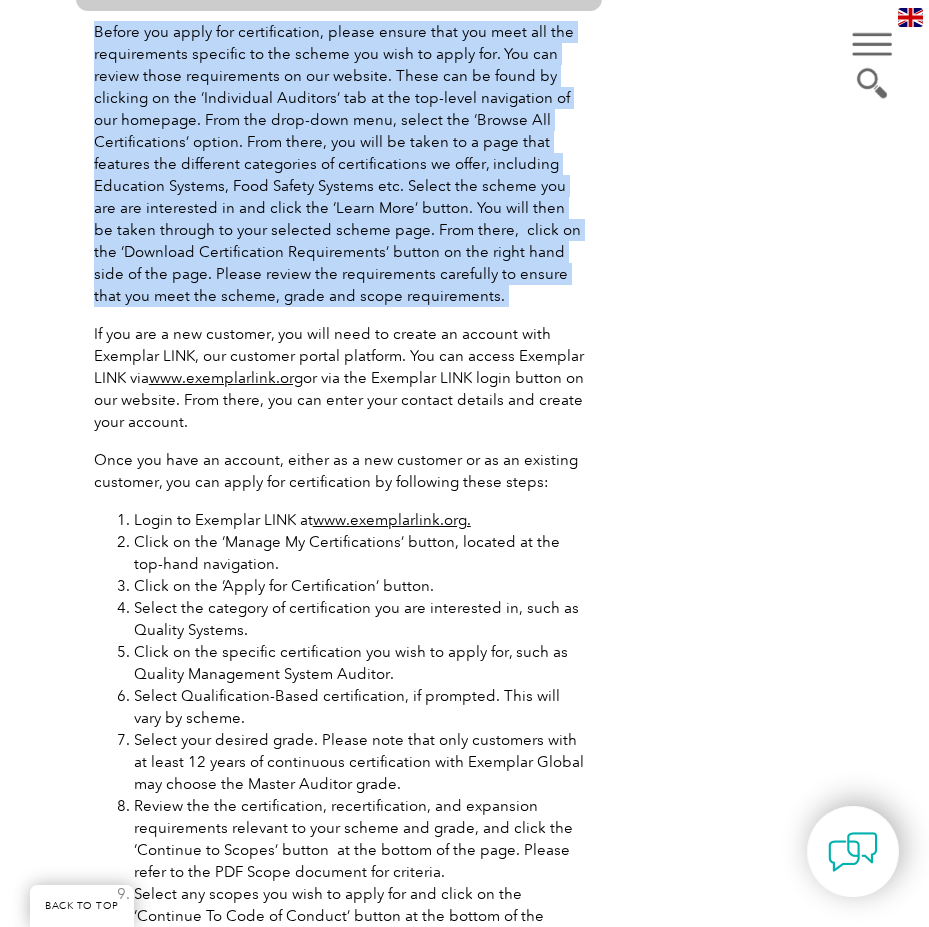 scroll, scrollTop: 2100, scrollLeft: 0, axis: vertical 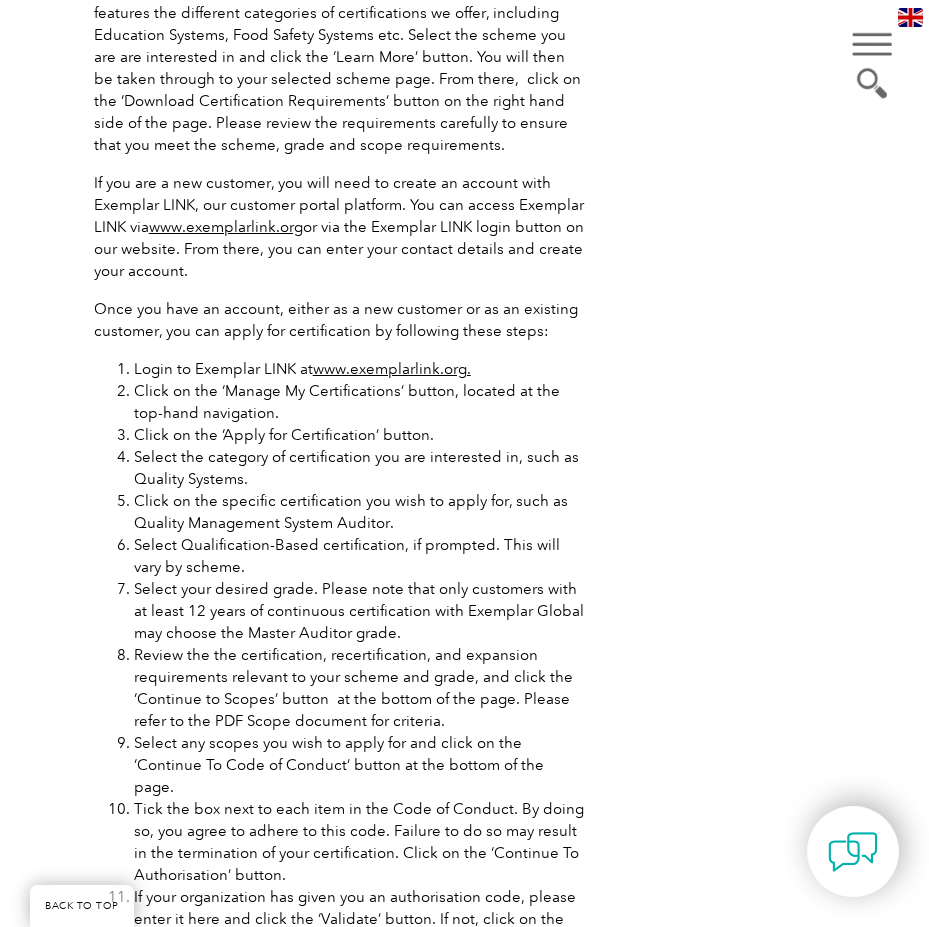 click on "Click on the specific certification you wish to apply for, such as Quality Management System Auditor." at bounding box center [359, 512] 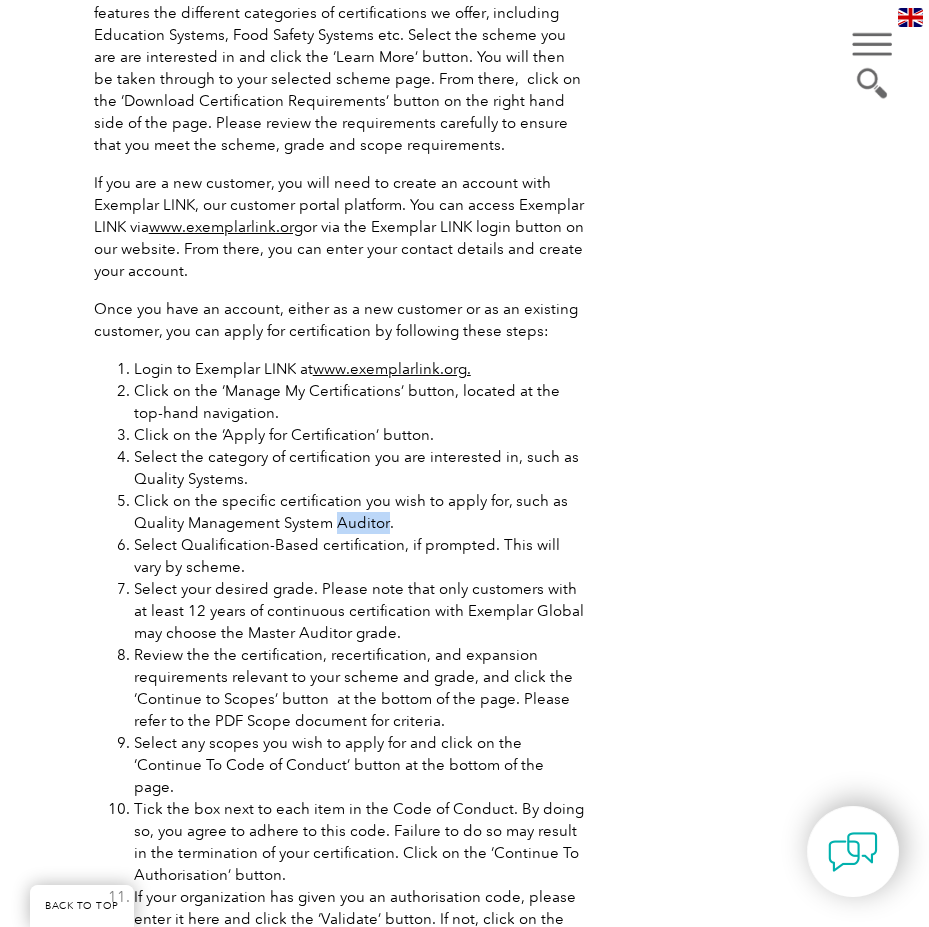 click on "Click on the specific certification you wish to apply for, such as Quality Management System Auditor." at bounding box center (359, 512) 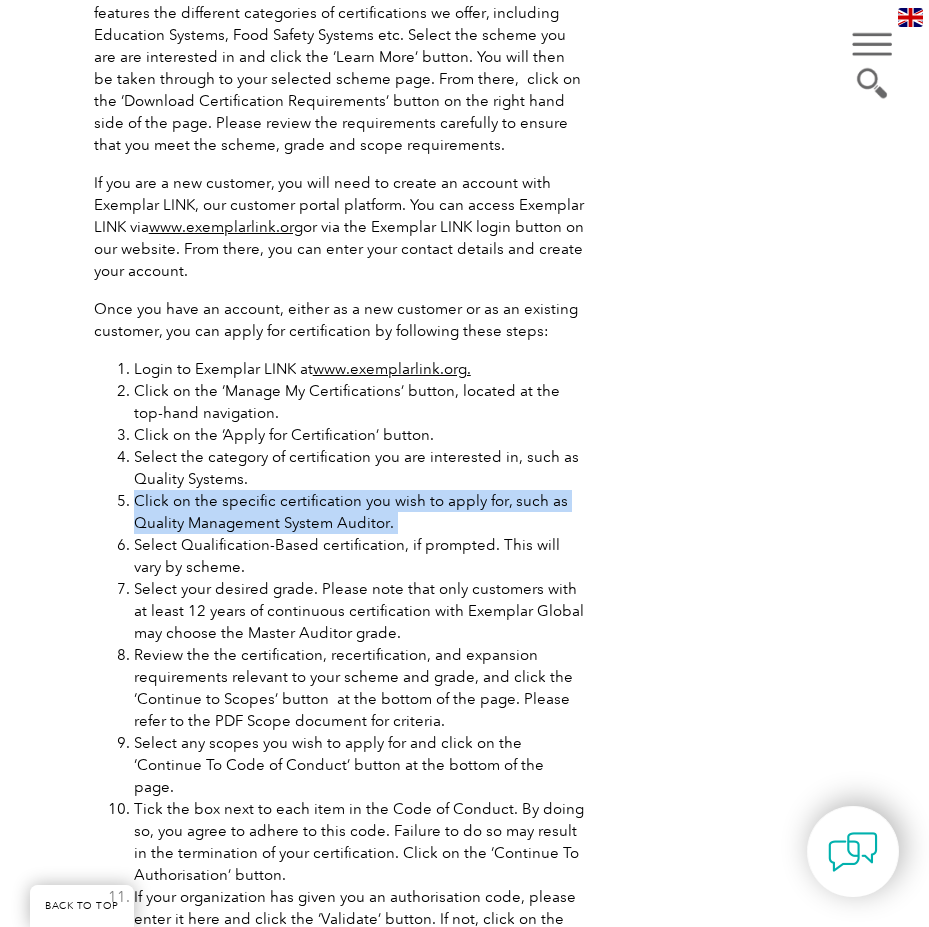 click on "Click on the specific certification you wish to apply for, such as Quality Management System Auditor." at bounding box center (359, 512) 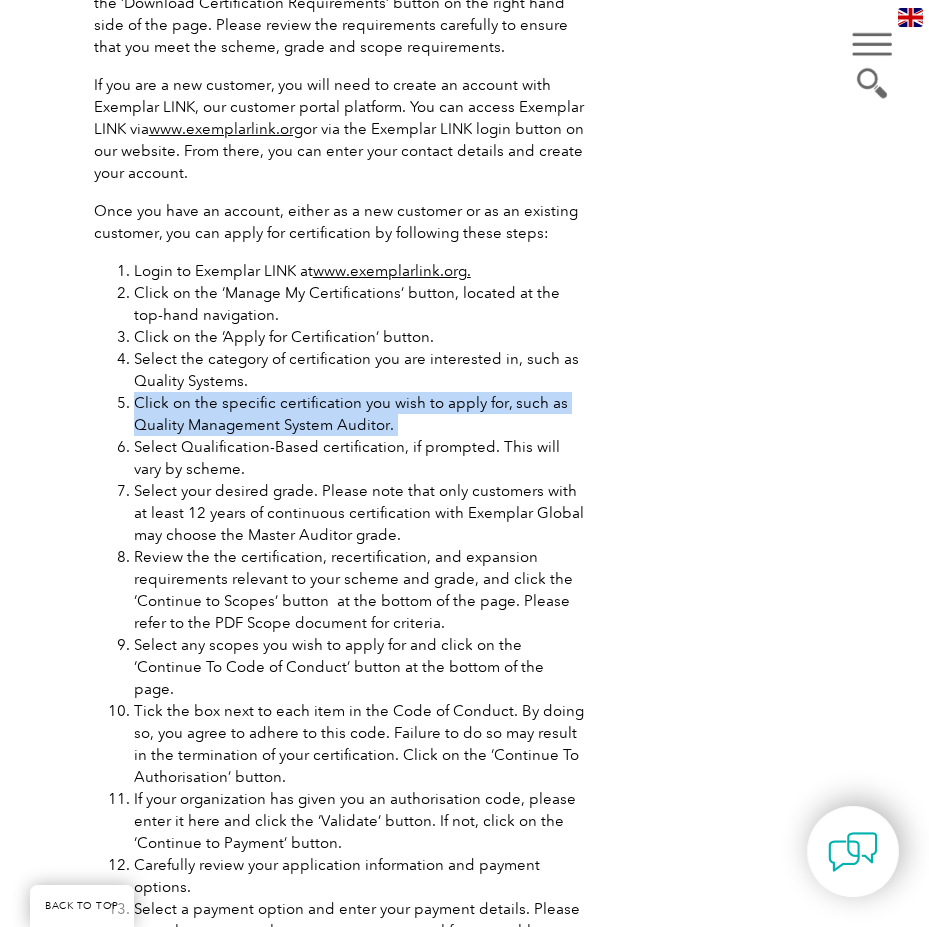 scroll, scrollTop: 2400, scrollLeft: 0, axis: vertical 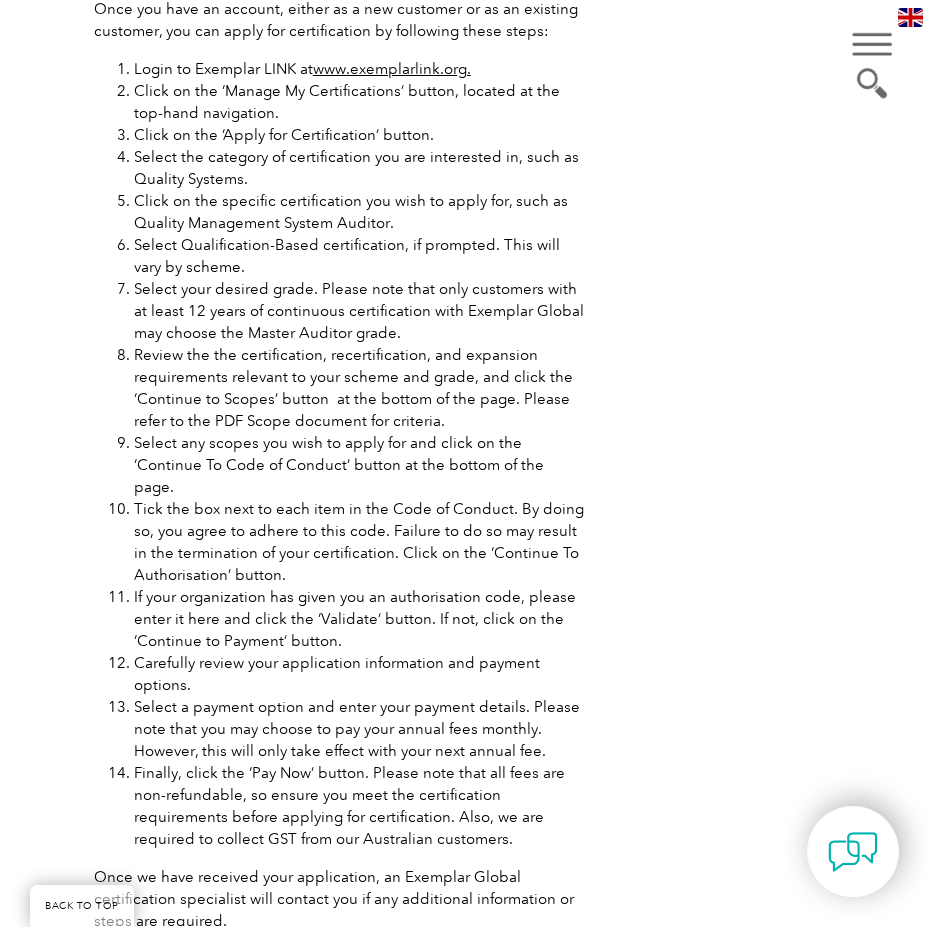 click on "Tick the box next to each item in the Code of Conduct. By doing so, you agree to adhere to this code. Failure to do so may result in the termination of your certification. Click on the ‘Continue To Authorisation’ button." at bounding box center [359, 542] 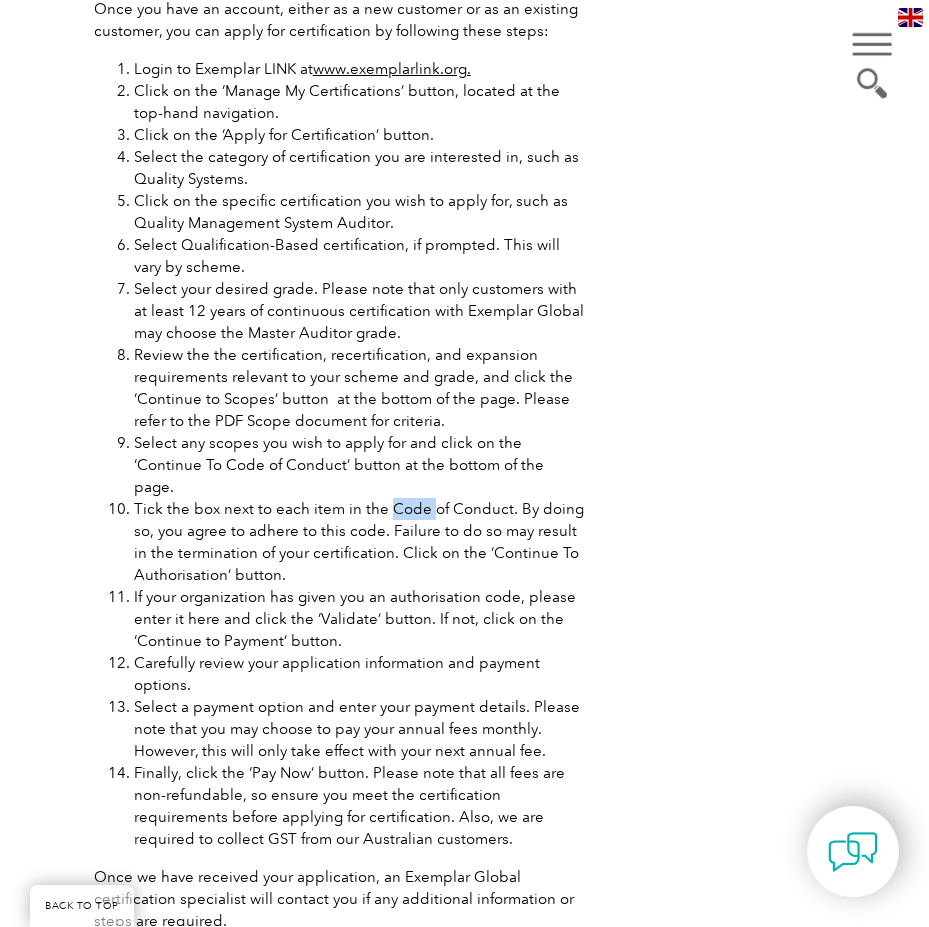 click on "Tick the box next to each item in the Code of Conduct. By doing so, you agree to adhere to this code. Failure to do so may result in the termination of your certification. Click on the ‘Continue To Authorisation’ button." at bounding box center (359, 542) 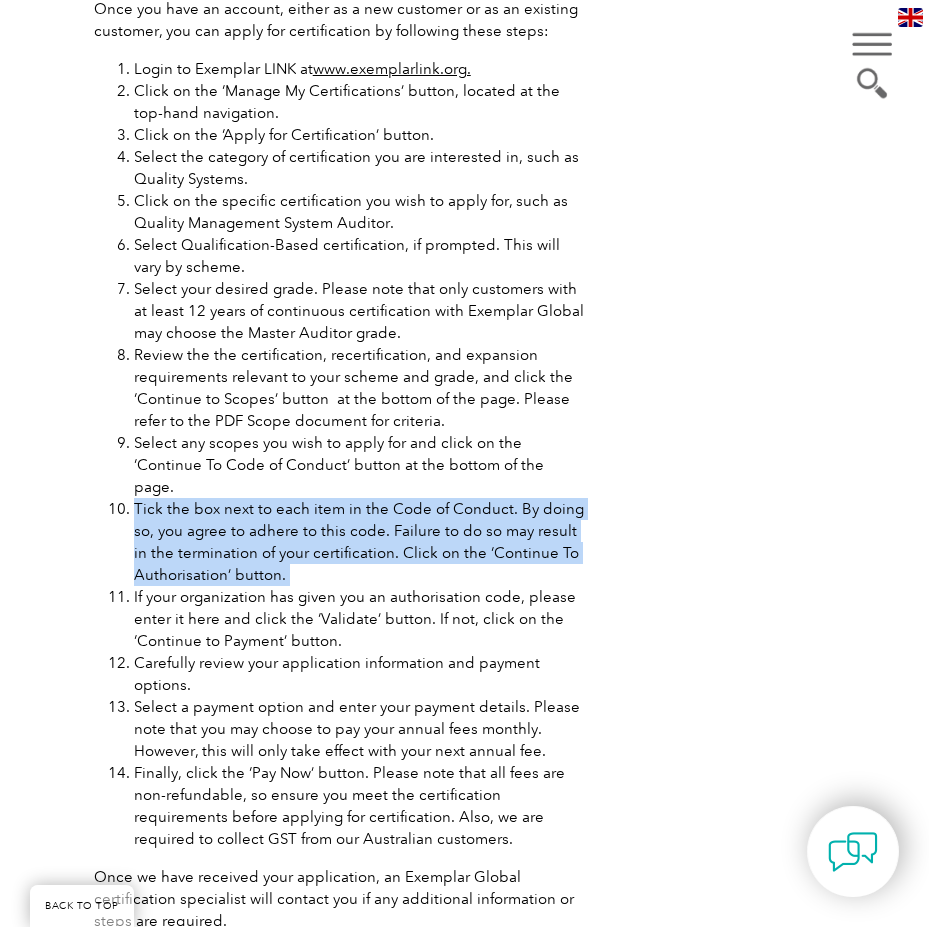click on "Tick the box next to each item in the Code of Conduct. By doing so, you agree to adhere to this code. Failure to do so may result in the termination of your certification. Click on the ‘Continue To Authorisation’ button." at bounding box center [359, 542] 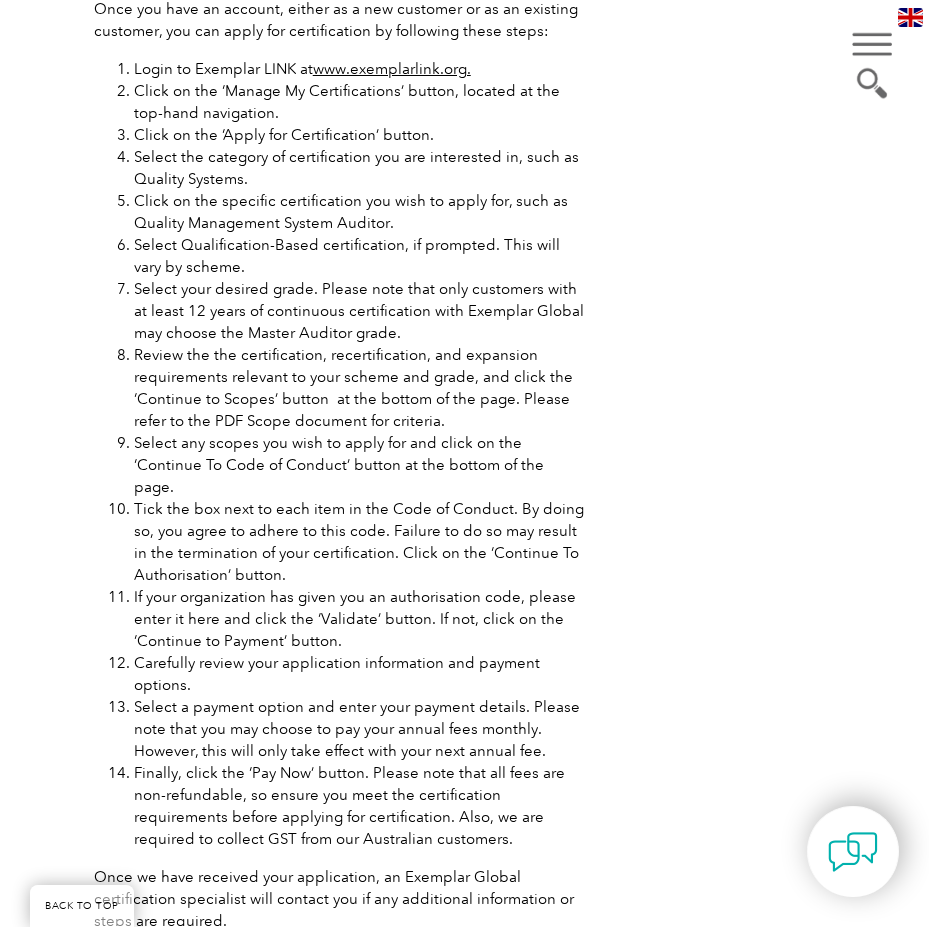 click on "Tick the box next to each item in the Code of Conduct. By doing so, you agree to adhere to this code. Failure to do so may result in the termination of your certification. Click on the ‘Continue To Authorisation’ button." at bounding box center (359, 542) 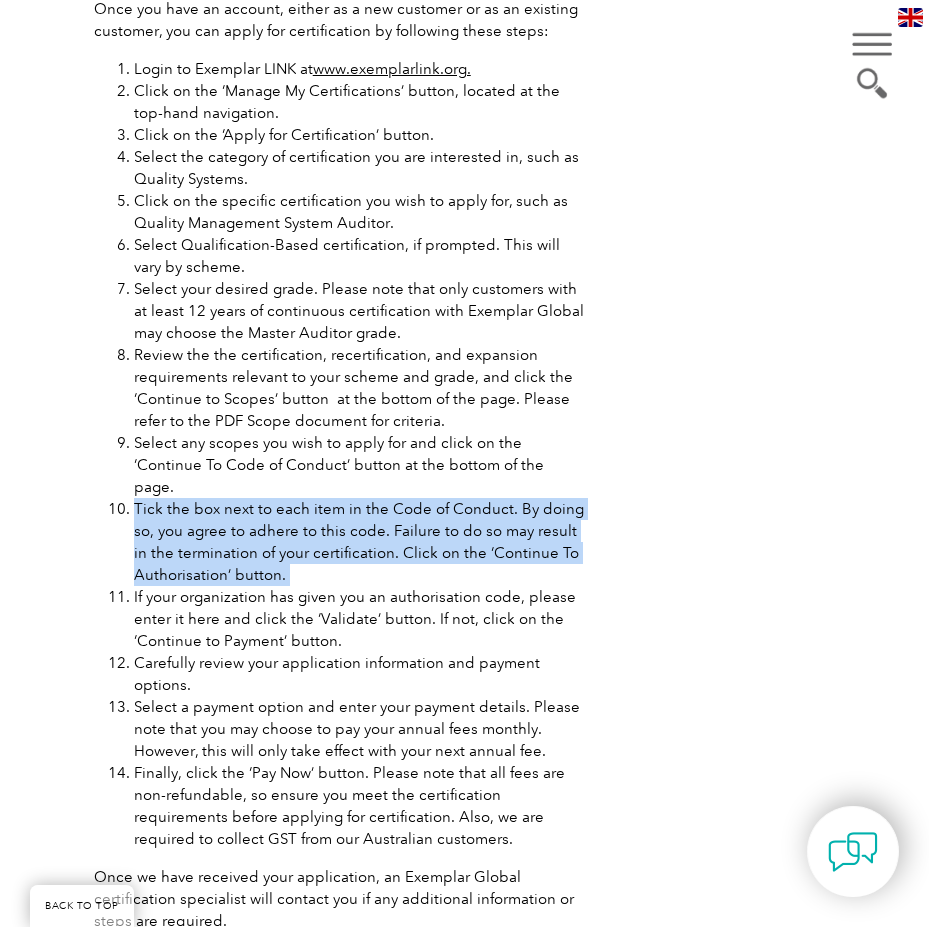 click on "Tick the box next to each item in the Code of Conduct. By doing so, you agree to adhere to this code. Failure to do so may result in the termination of your certification. Click on the ‘Continue To Authorisation’ button." at bounding box center [359, 542] 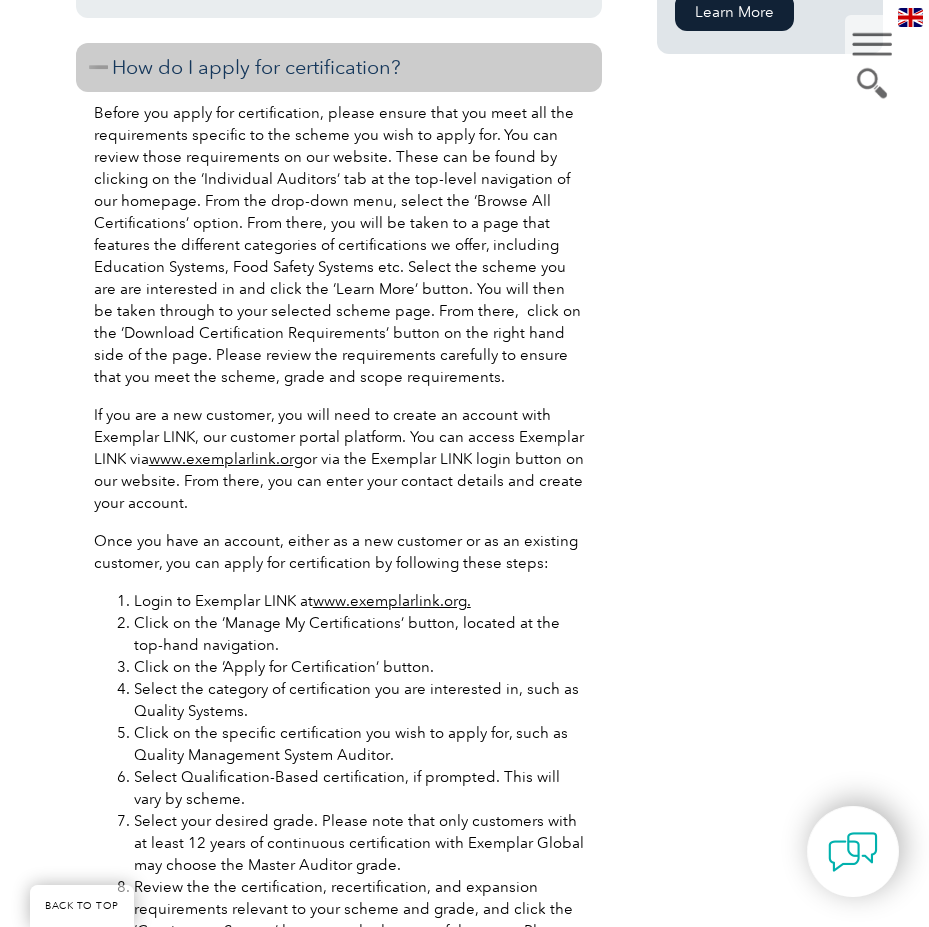 scroll, scrollTop: 1600, scrollLeft: 0, axis: vertical 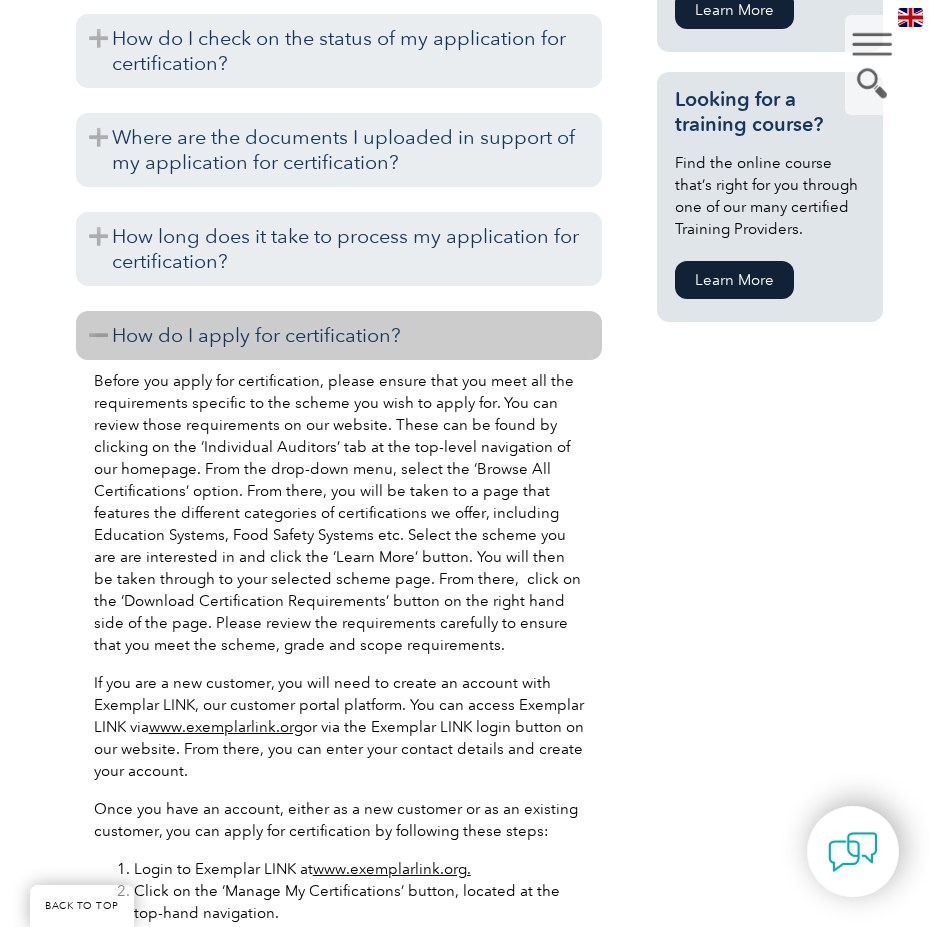 click on "Before you apply for certification, please ensure that you meet all the requirements specific to the scheme you wish to apply for. You can review those requirements on our website. These can be found by clicking on the ‘Individual Auditors’ tab at the top-level navigation of our homepage. From the drop-down menu, select the ‘Browse All Certifications’ option. From there, you will be taken to a page that features the different categories of certifications we offer, including Education Systems, Food Safety Systems etc. Select the scheme you are are interested in and click the ‘Learn More’ button. You will then be taken through to your selected scheme page. From there,  click on the ‘Download Certification Requirements’ button on the right hand side of the page. Please review the requirements carefully to ensure that you meet the scheme, grade and scope requirements." at bounding box center (339, 513) 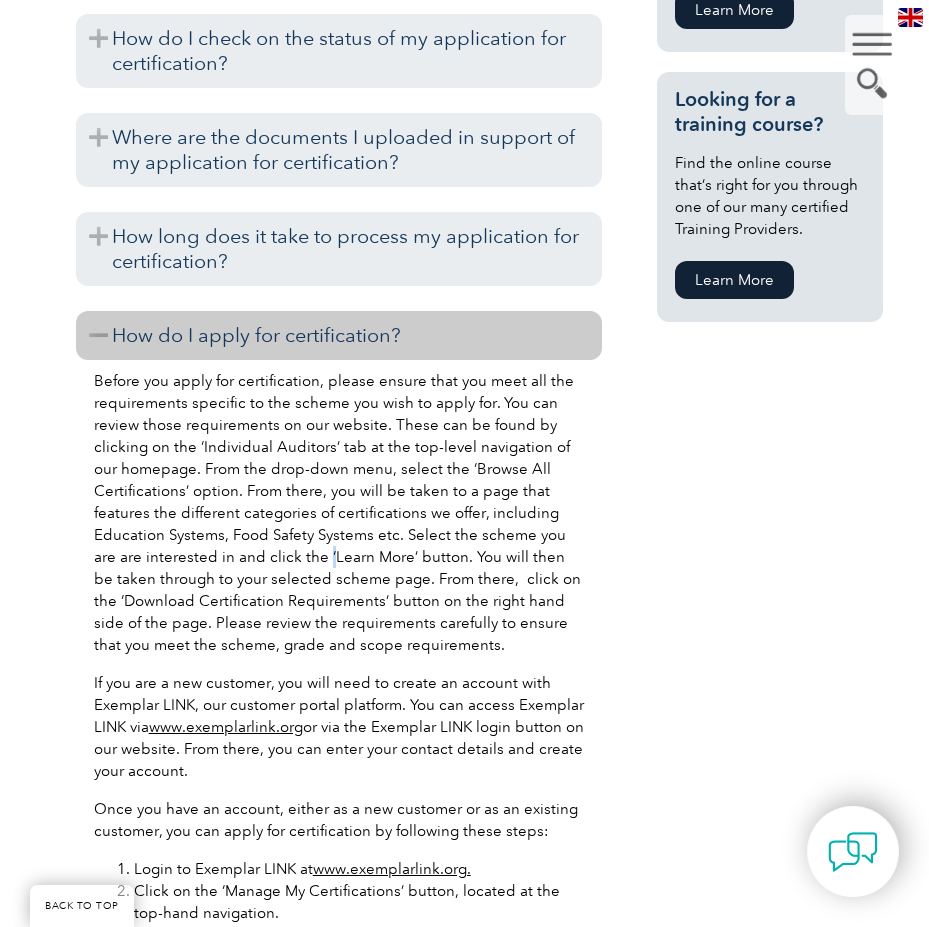 click on "Before you apply for certification, please ensure that you meet all the requirements specific to the scheme you wish to apply for. You can review those requirements on our website. These can be found by clicking on the ‘Individual Auditors’ tab at the top-level navigation of our homepage. From the drop-down menu, select the ‘Browse All Certifications’ option. From there, you will be taken to a page that features the different categories of certifications we offer, including Education Systems, Food Safety Systems etc. Select the scheme you are are interested in and click the ‘Learn More’ button. You will then be taken through to your selected scheme page. From there,  click on the ‘Download Certification Requirements’ button on the right hand side of the page. Please review the requirements carefully to ensure that you meet the scheme, grade and scope requirements." at bounding box center (339, 513) 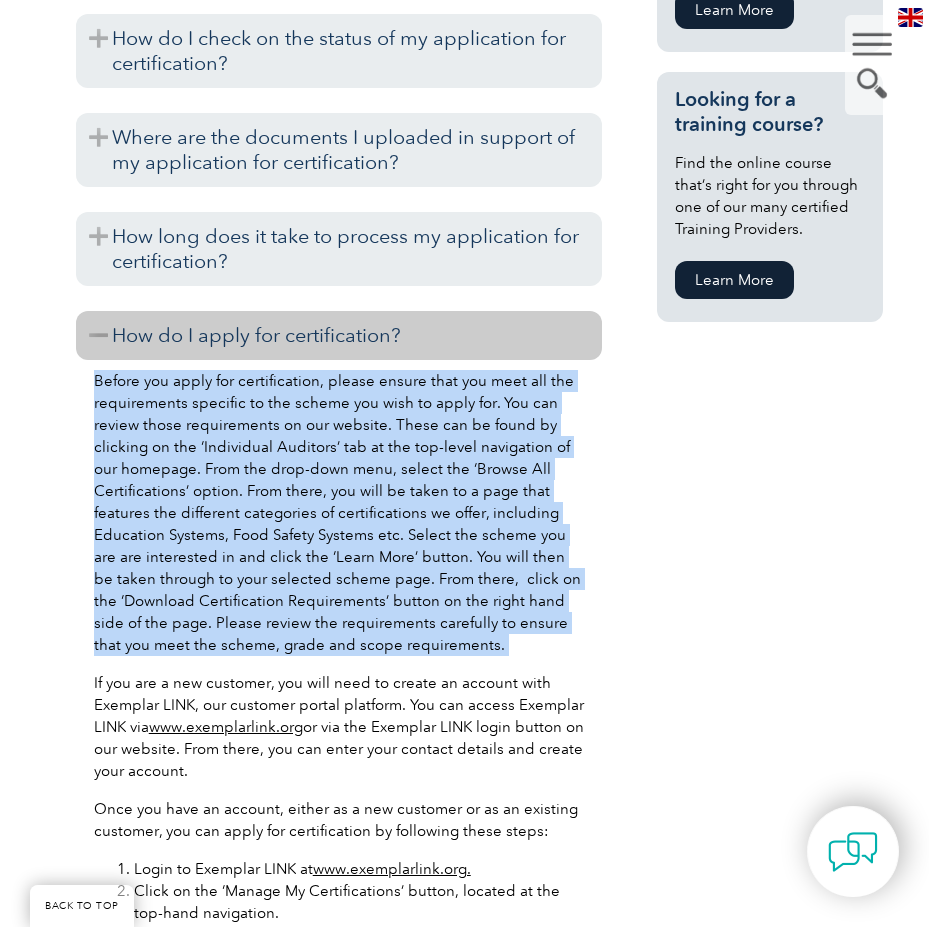 click on "Before you apply for certification, please ensure that you meet all the requirements specific to the scheme you wish to apply for. You can review those requirements on our website. These can be found by clicking on the ‘Individual Auditors’ tab at the top-level navigation of our homepage. From the drop-down menu, select the ‘Browse All Certifications’ option. From there, you will be taken to a page that features the different categories of certifications we offer, including Education Systems, Food Safety Systems etc. Select the scheme you are are interested in and click the ‘Learn More’ button. You will then be taken through to your selected scheme page. From there,  click on the ‘Download Certification Requirements’ button on the right hand side of the page. Please review the requirements carefully to ensure that you meet the scheme, grade and scope requirements." at bounding box center (339, 513) 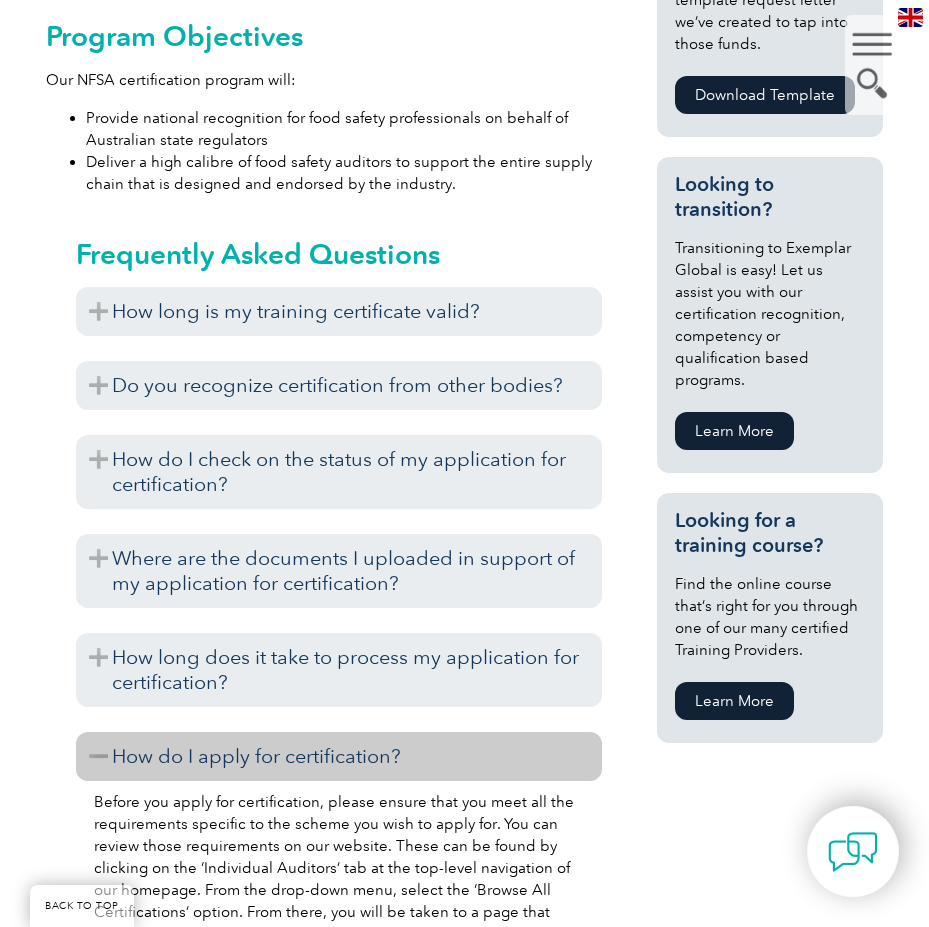 scroll, scrollTop: 1200, scrollLeft: 0, axis: vertical 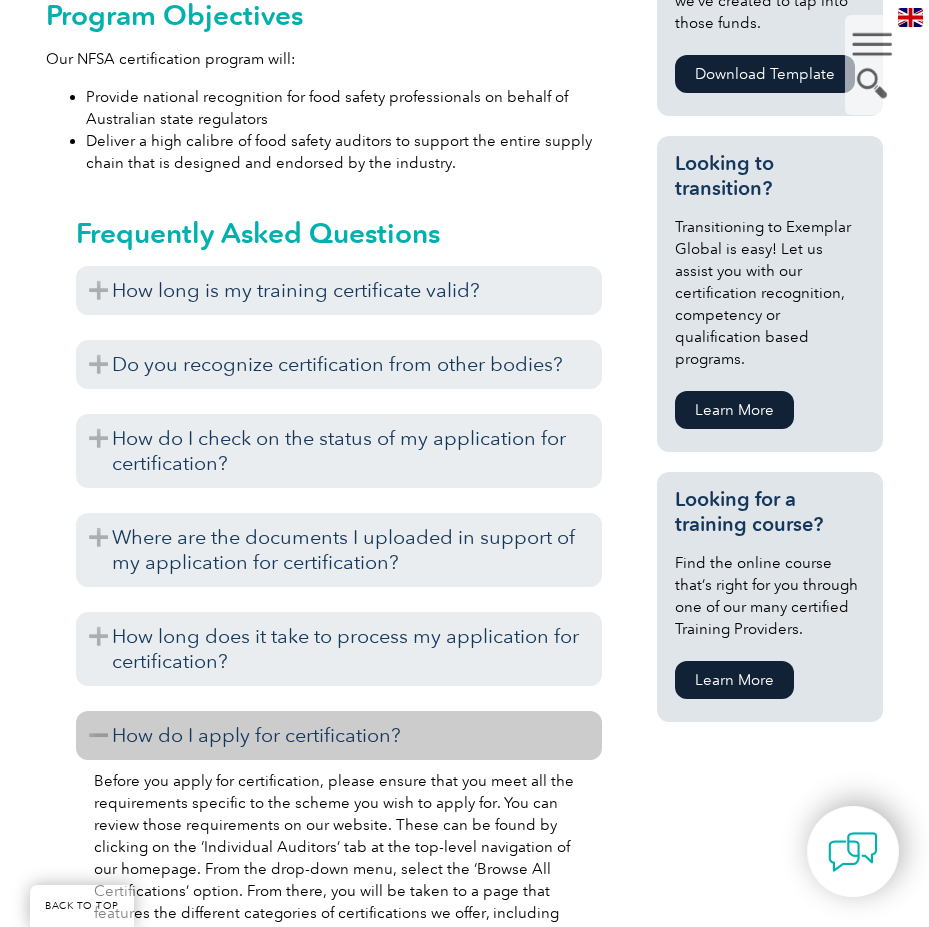 click on "Learn More" at bounding box center (734, 680) 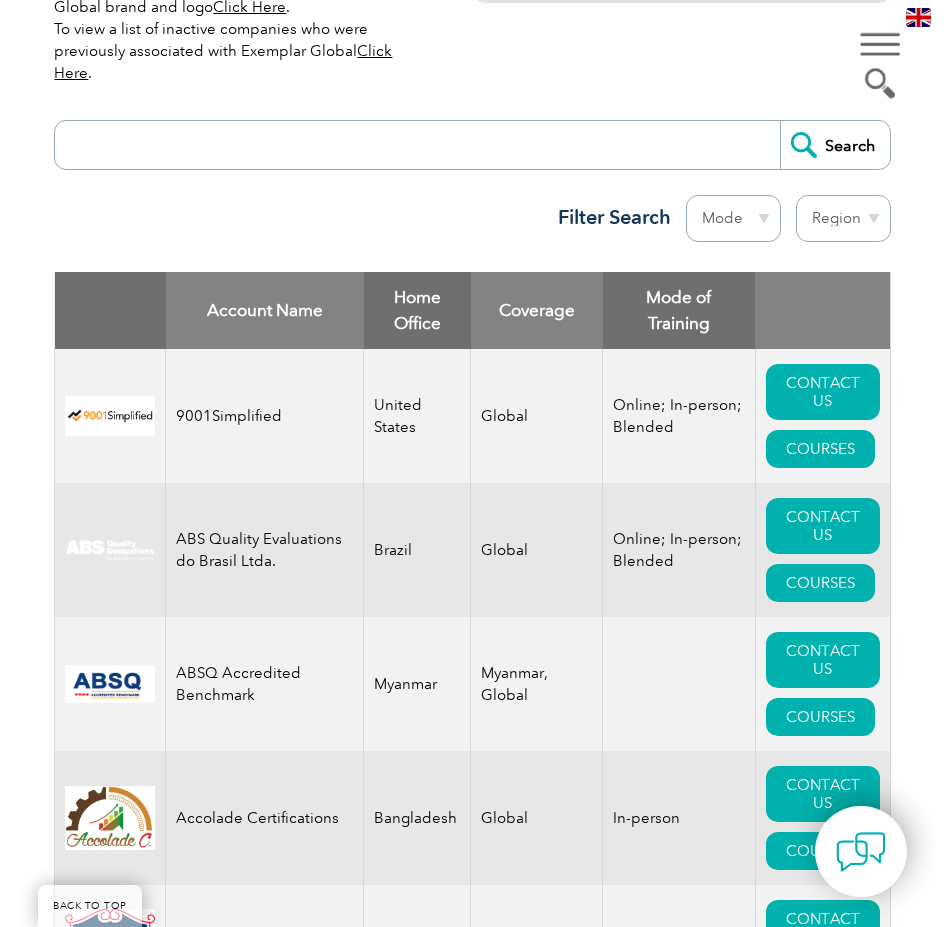 scroll, scrollTop: 0, scrollLeft: 0, axis: both 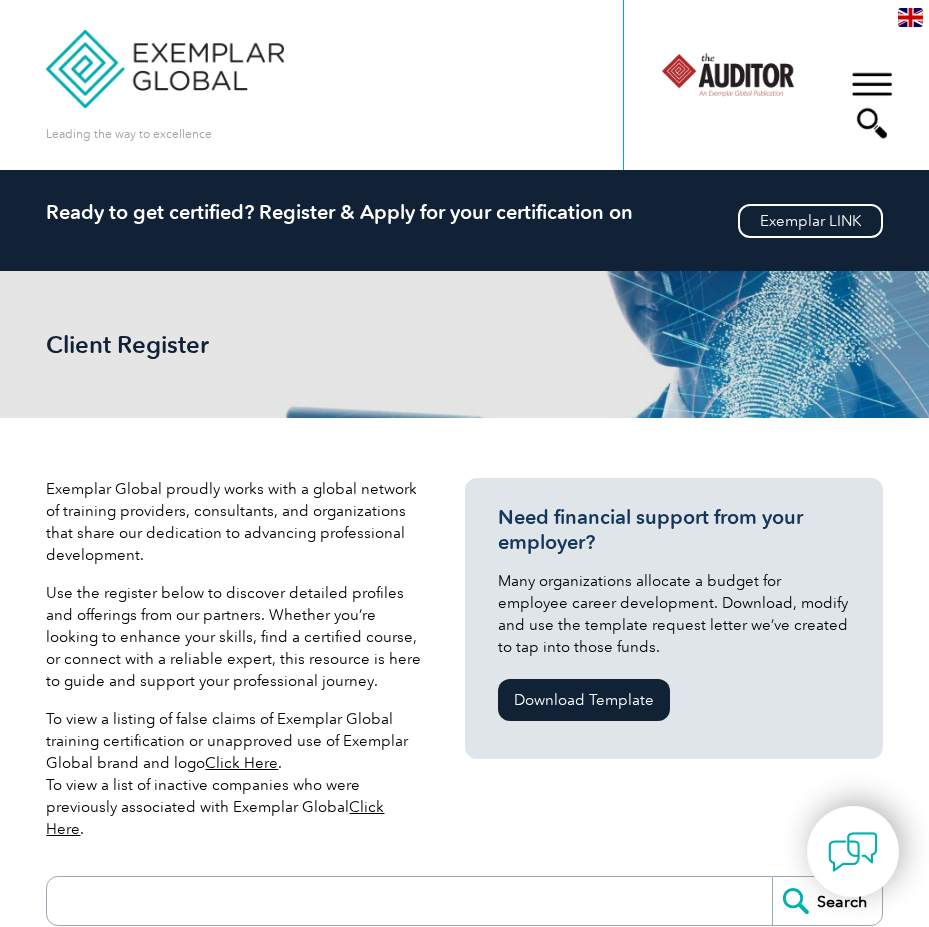 click on "▼" at bounding box center (872, 105) 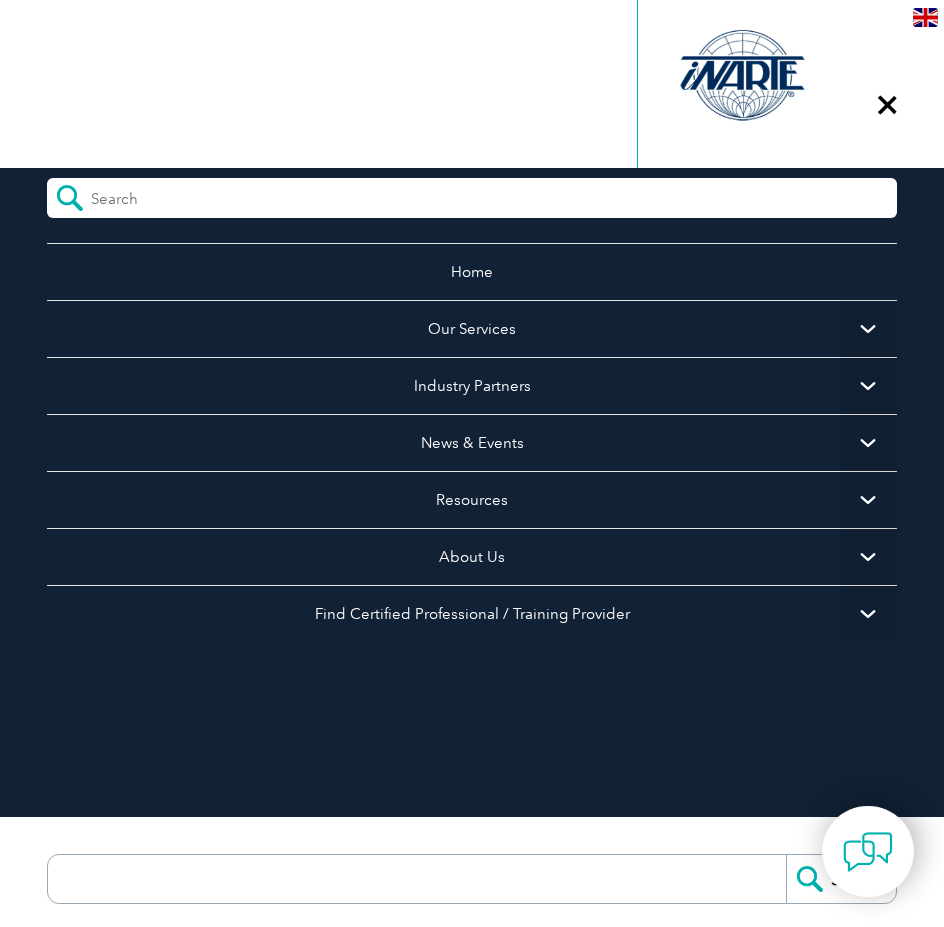 click on "▼" at bounding box center [868, 385] 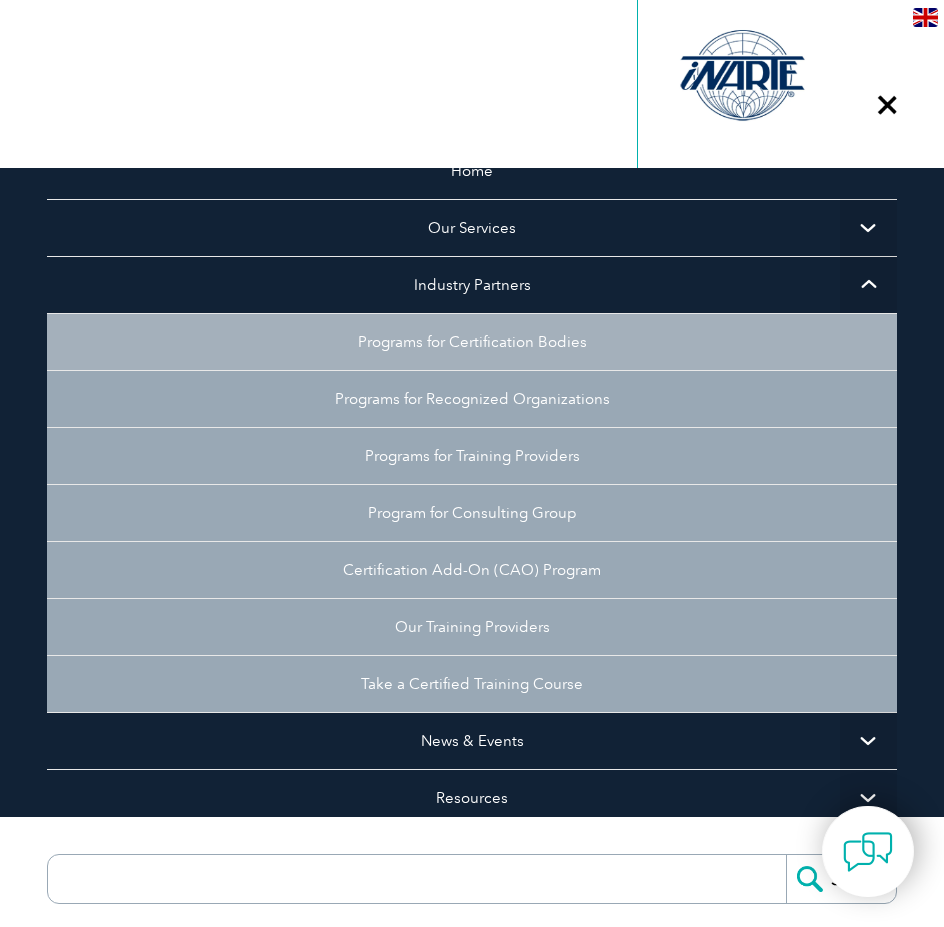 scroll, scrollTop: 0, scrollLeft: 0, axis: both 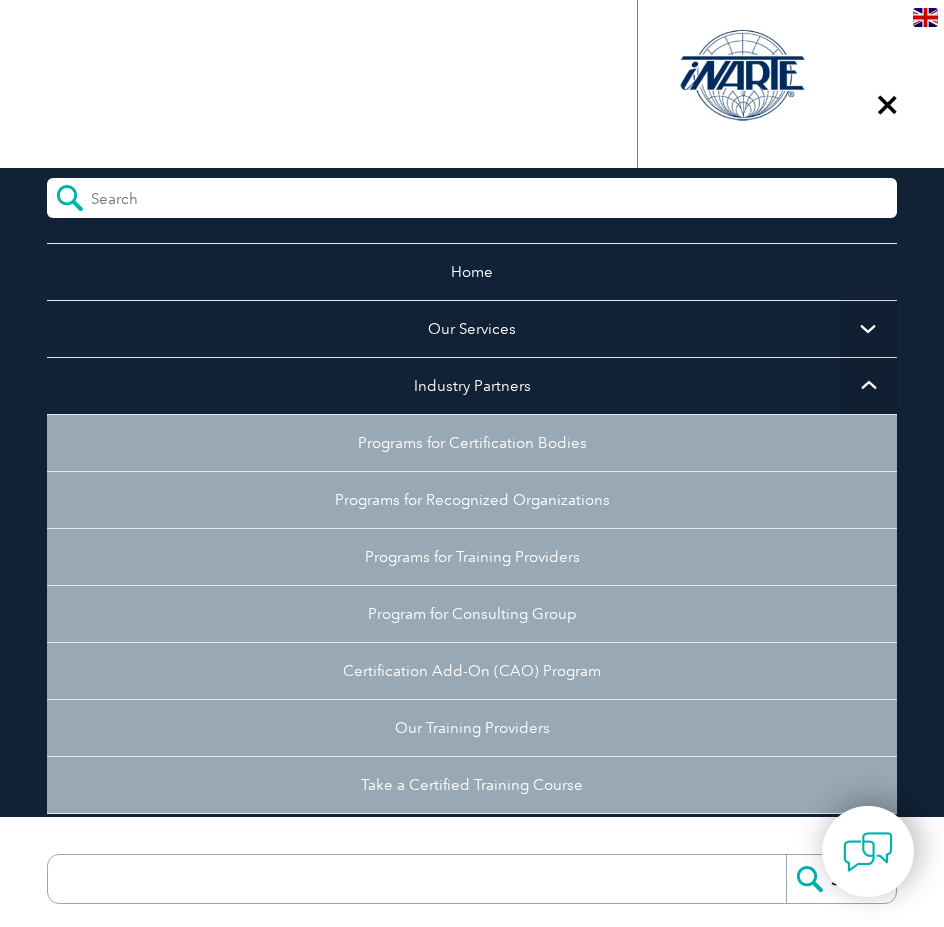 click on "▼" at bounding box center (868, 385) 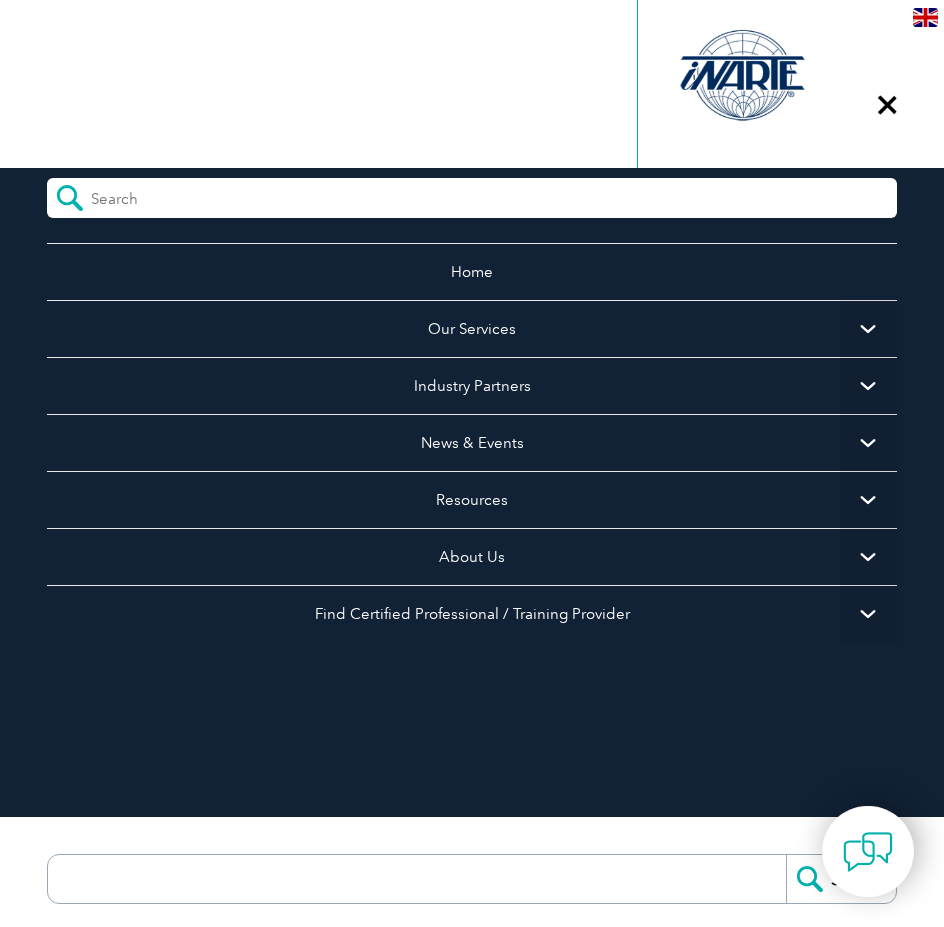 click on "▼" at bounding box center (868, 328) 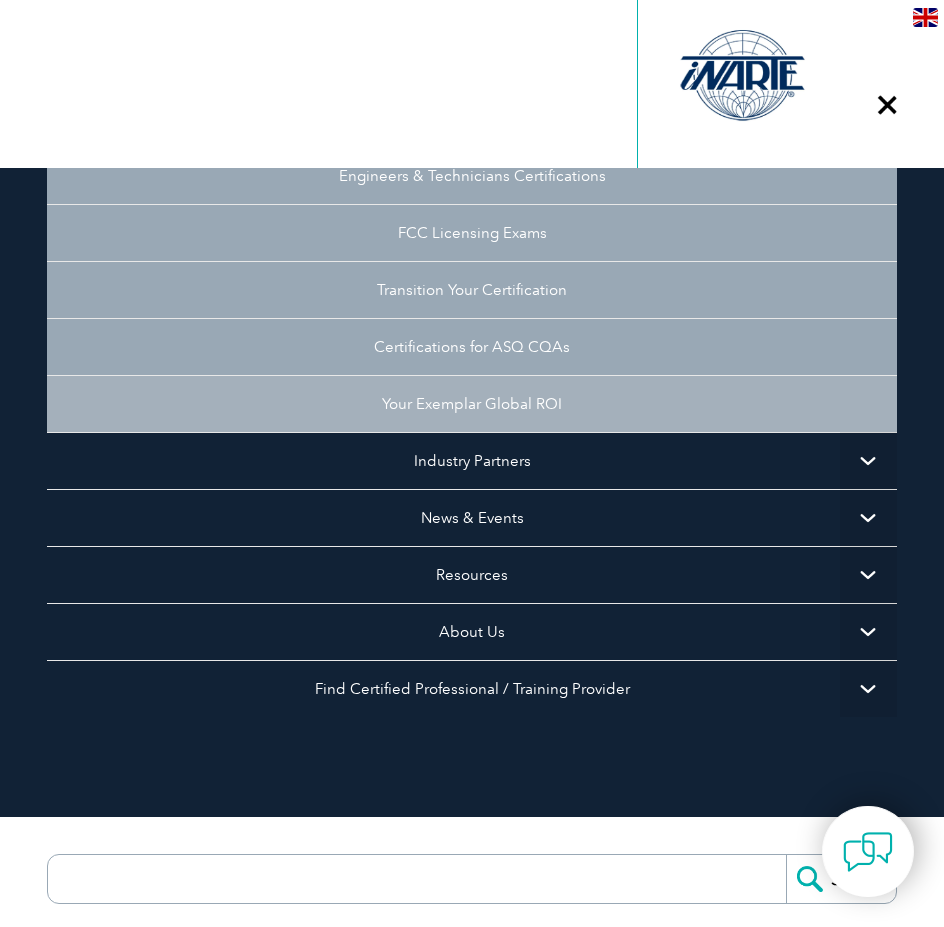 scroll, scrollTop: 139, scrollLeft: 0, axis: vertical 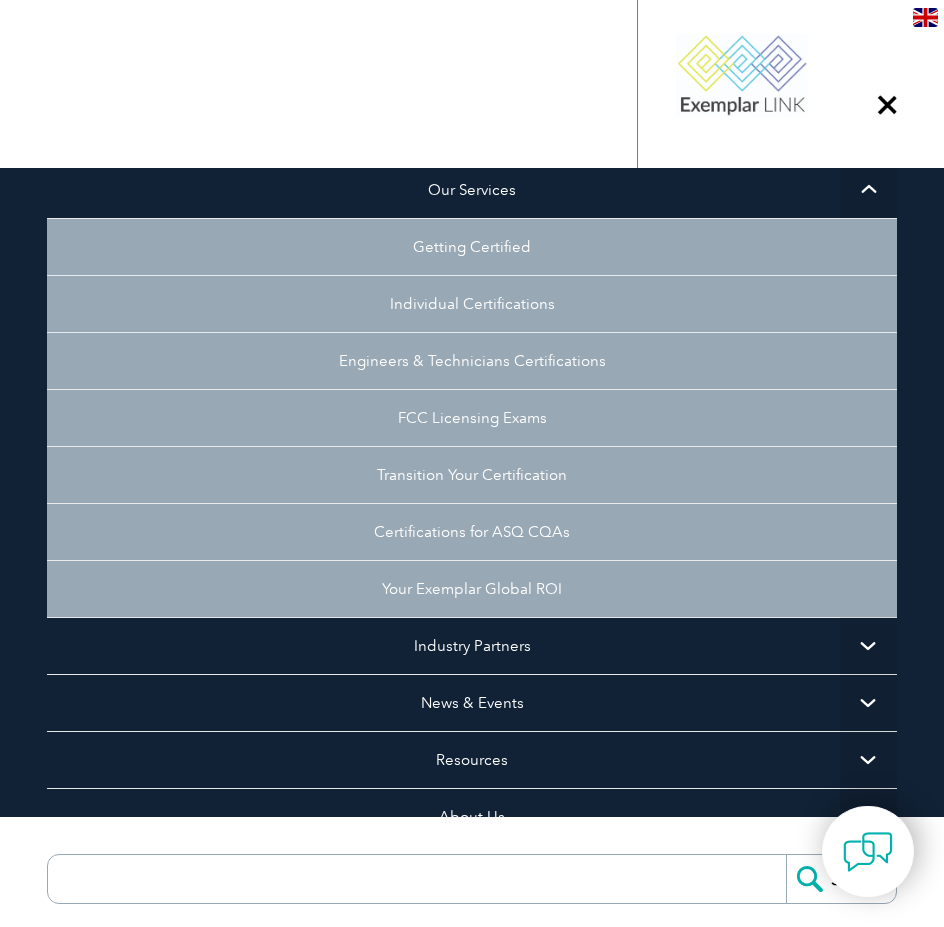 click on "▼" at bounding box center [868, 189] 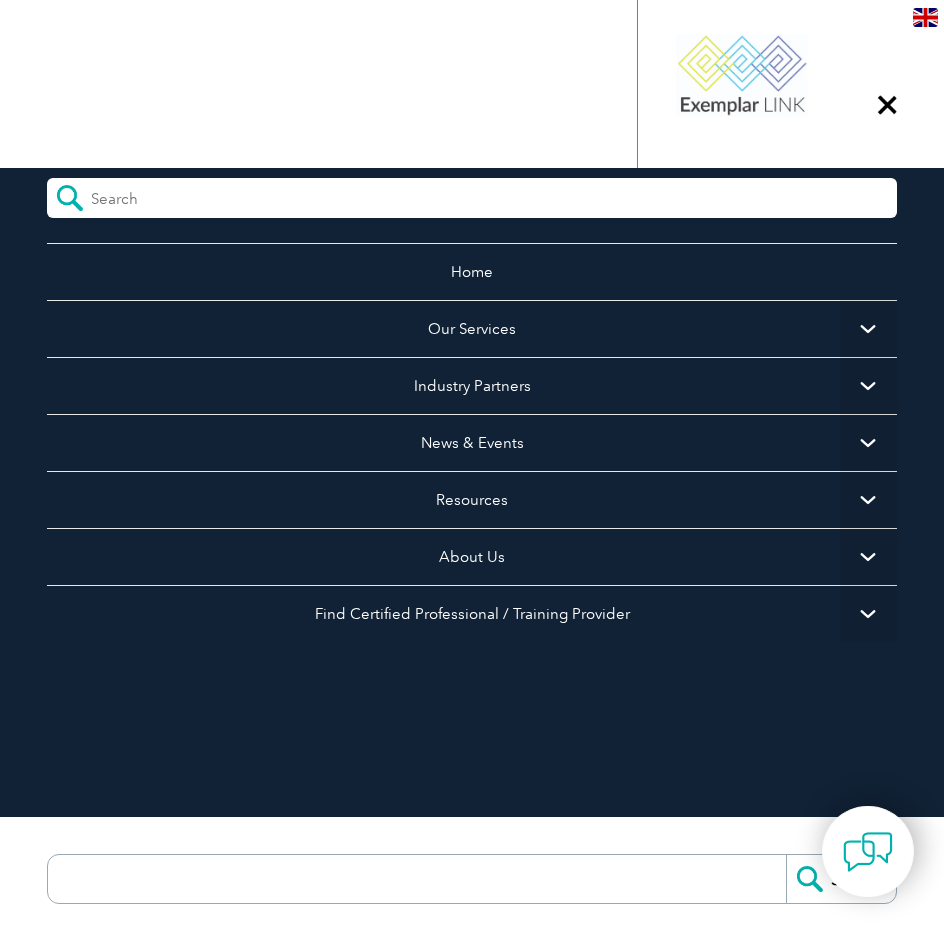 click on "▼" at bounding box center [887, 105] 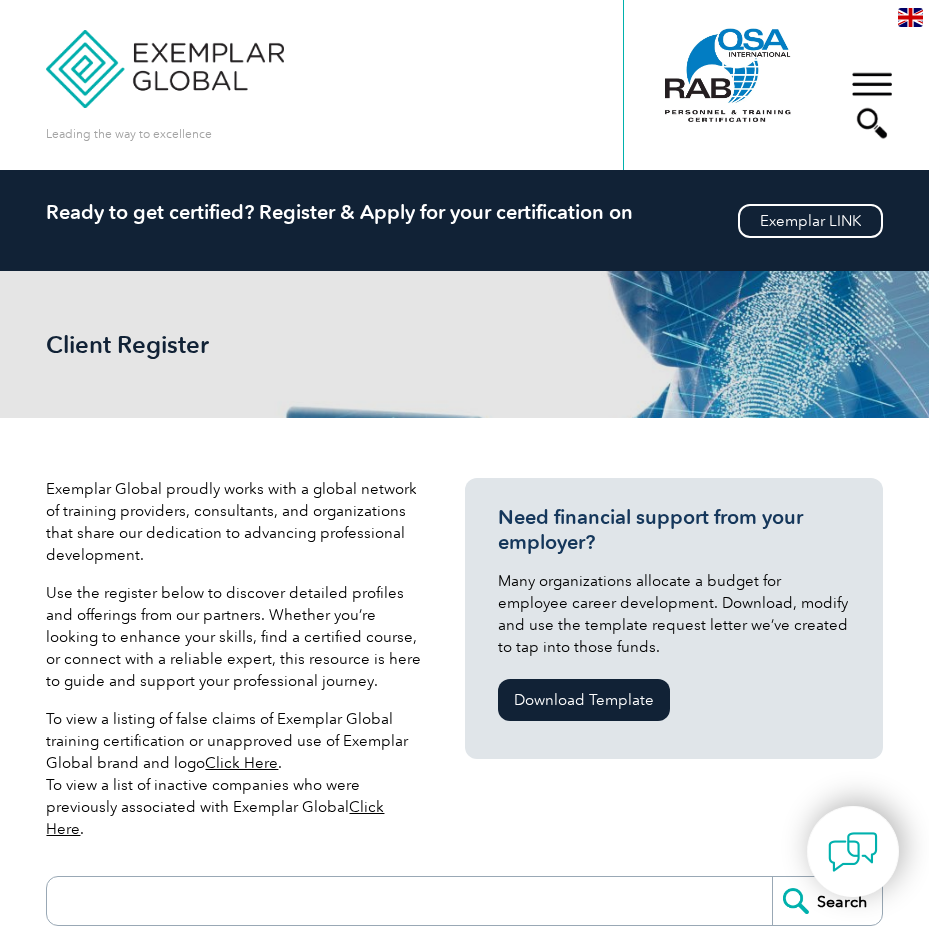 click on "▼" at bounding box center [872, 105] 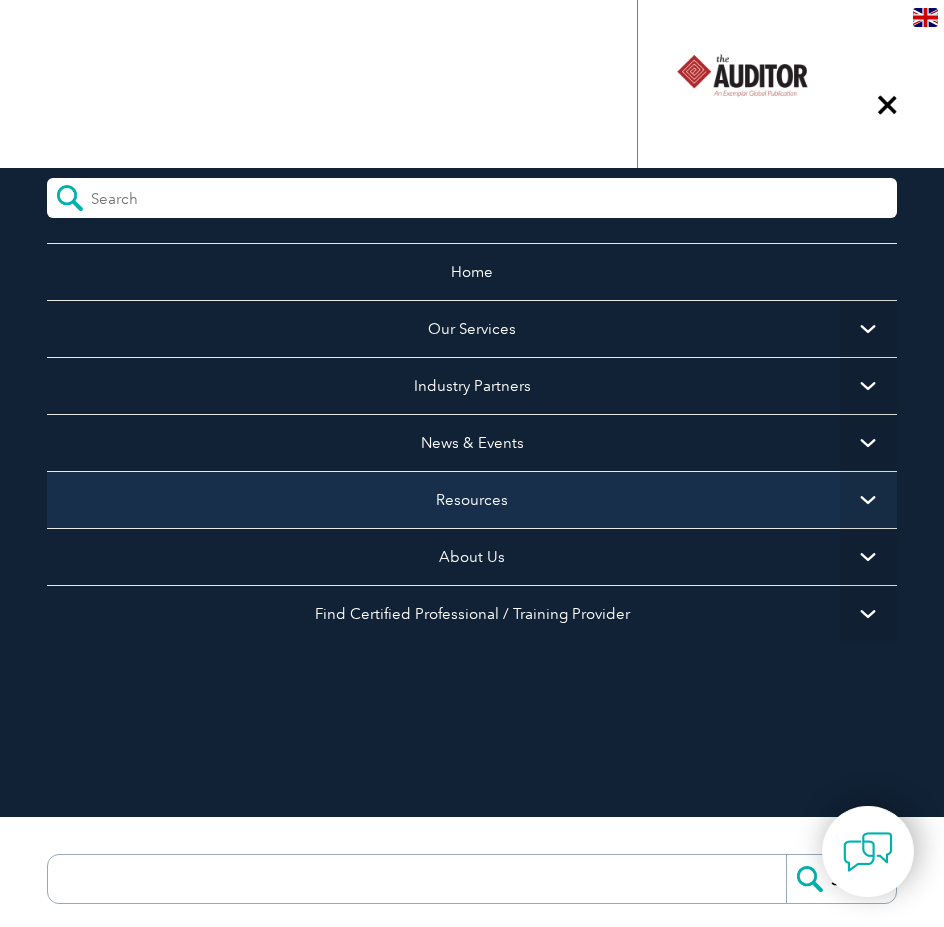 click on "Resources" at bounding box center [472, 499] 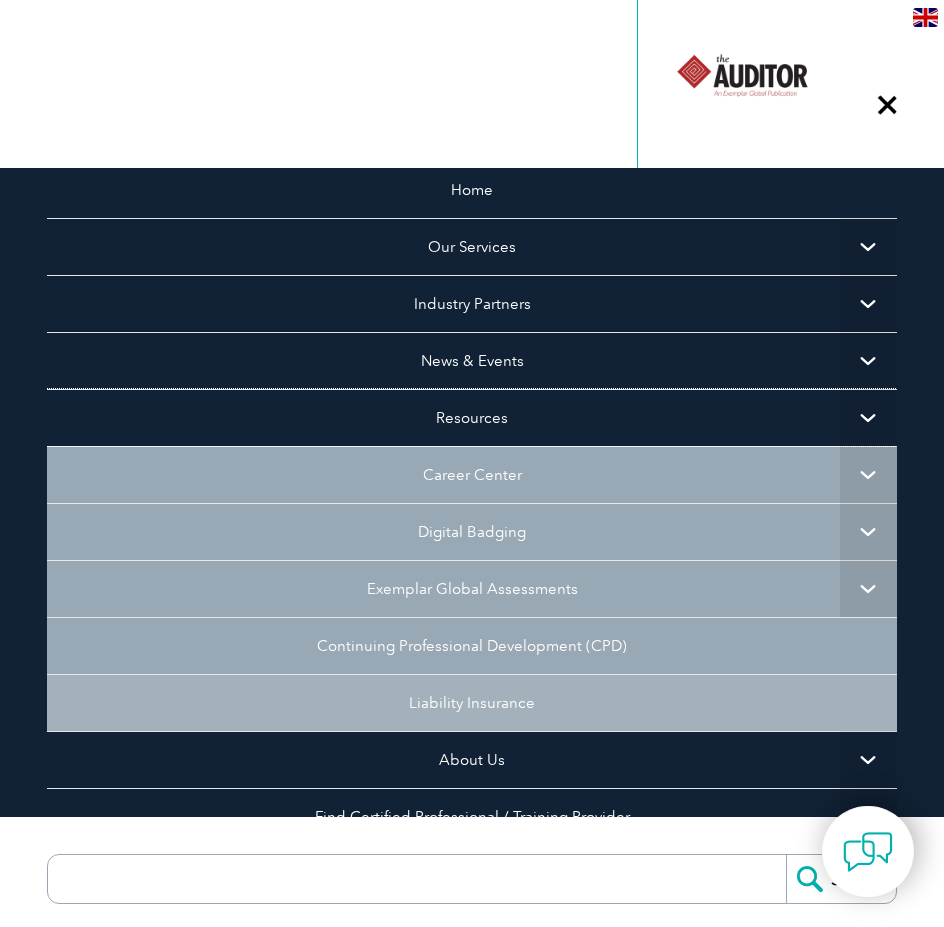 scroll, scrollTop: 225, scrollLeft: 0, axis: vertical 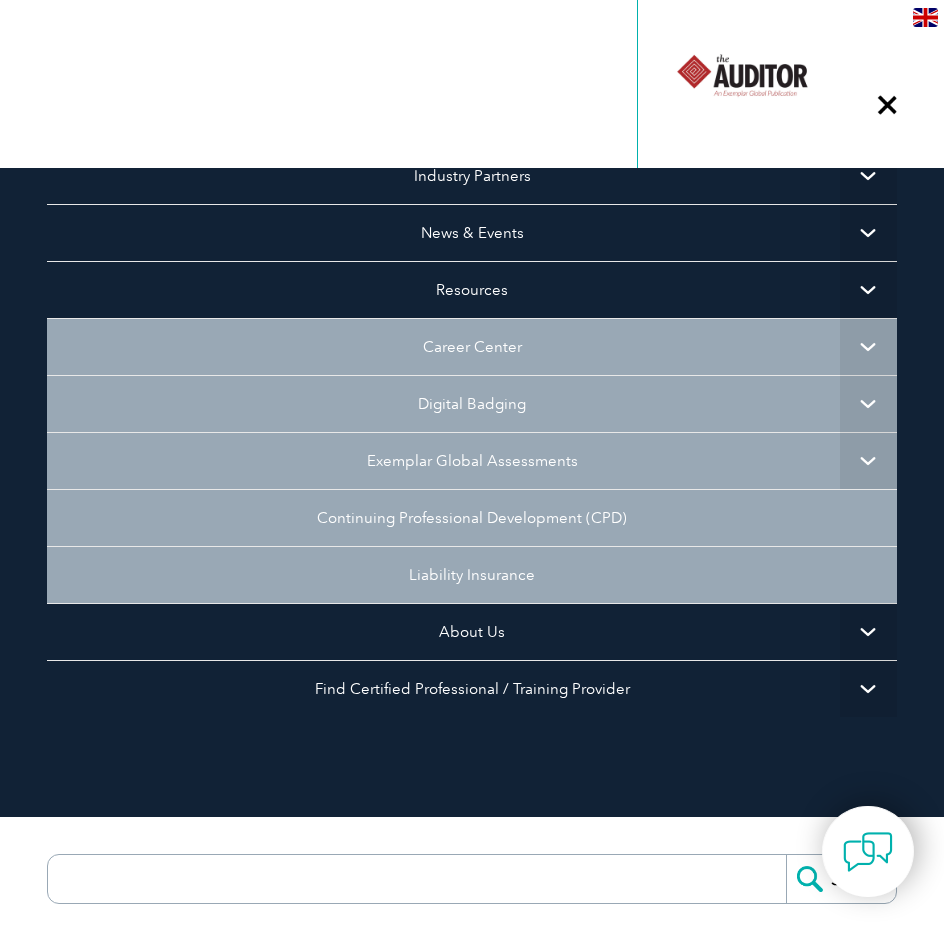 click on "▼" at bounding box center (868, 346) 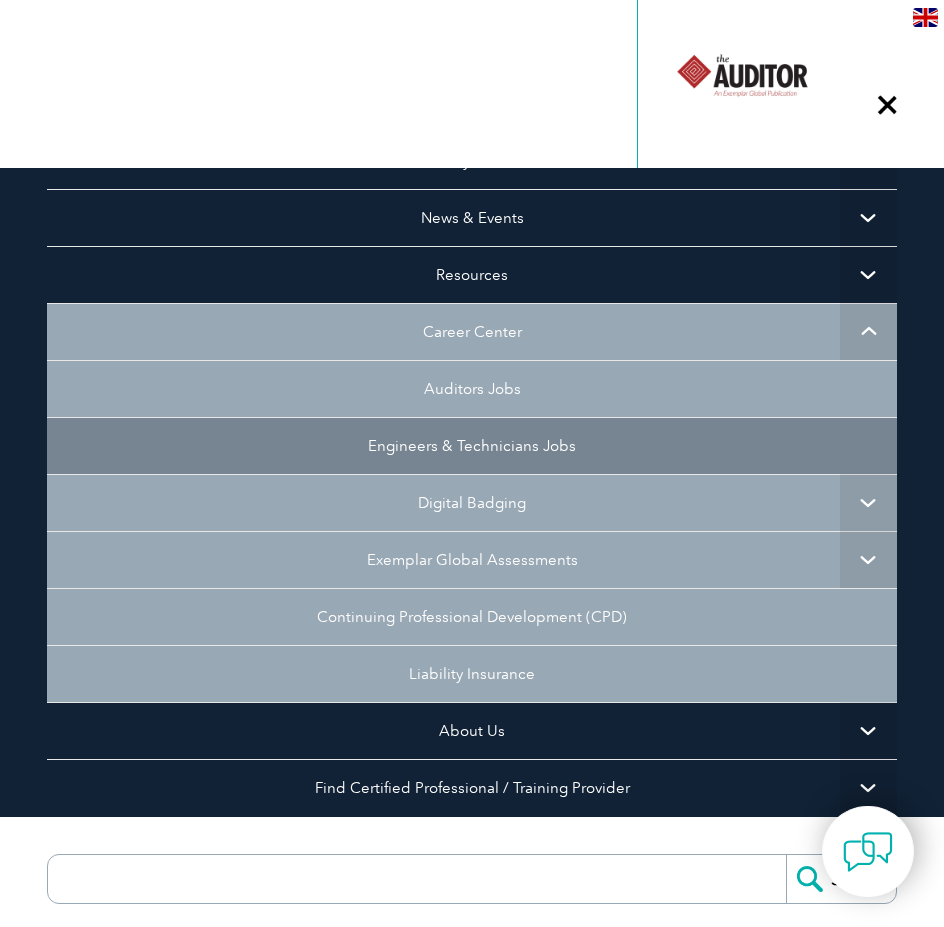click on "Auditors Jobs" at bounding box center [472, 388] 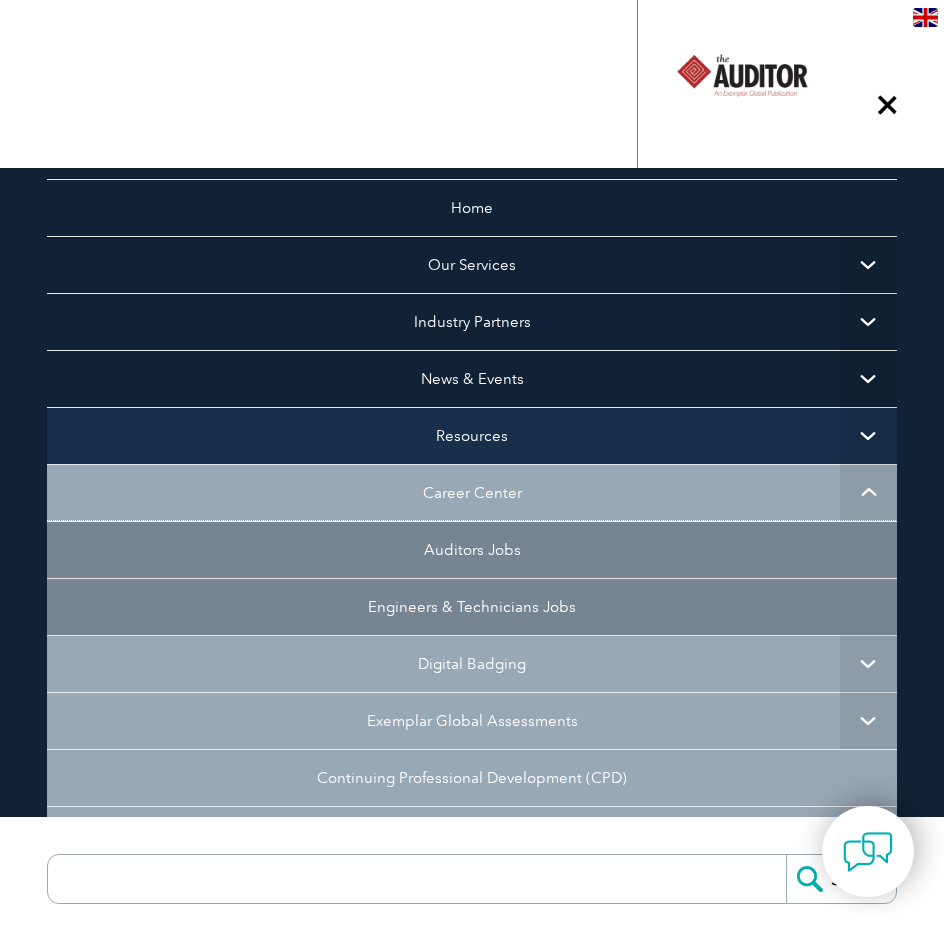 scroll, scrollTop: 100, scrollLeft: 0, axis: vertical 